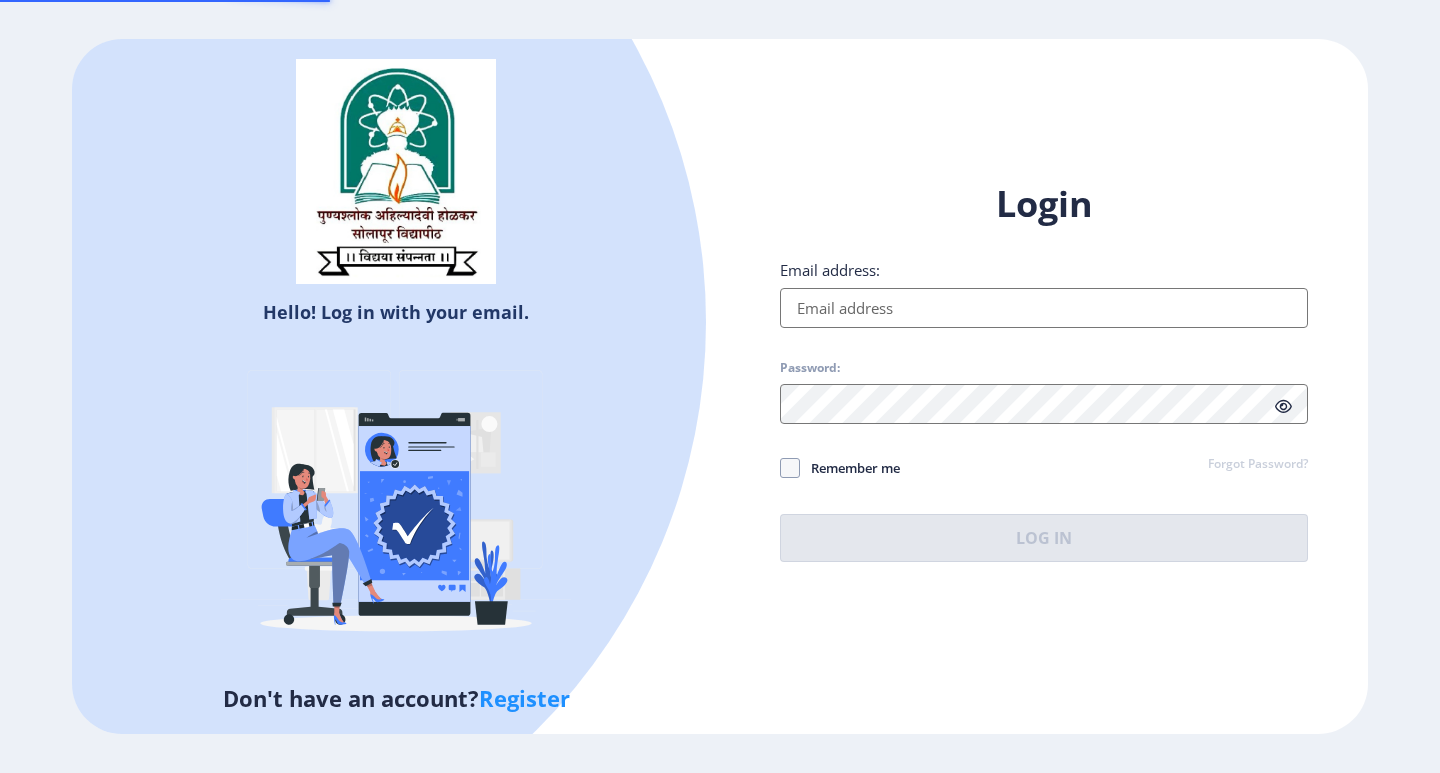 scroll, scrollTop: 0, scrollLeft: 0, axis: both 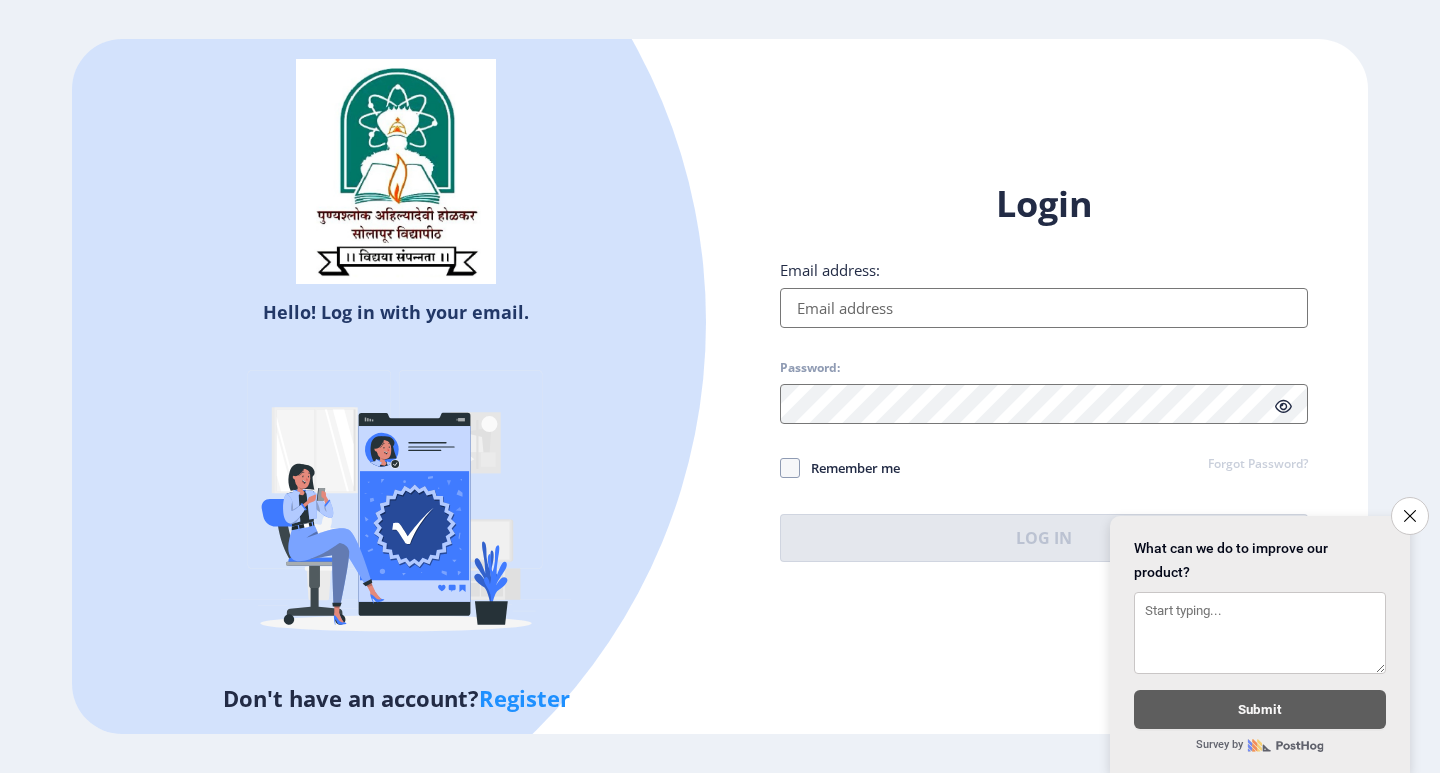click on "Email address:" at bounding box center [1044, 308] 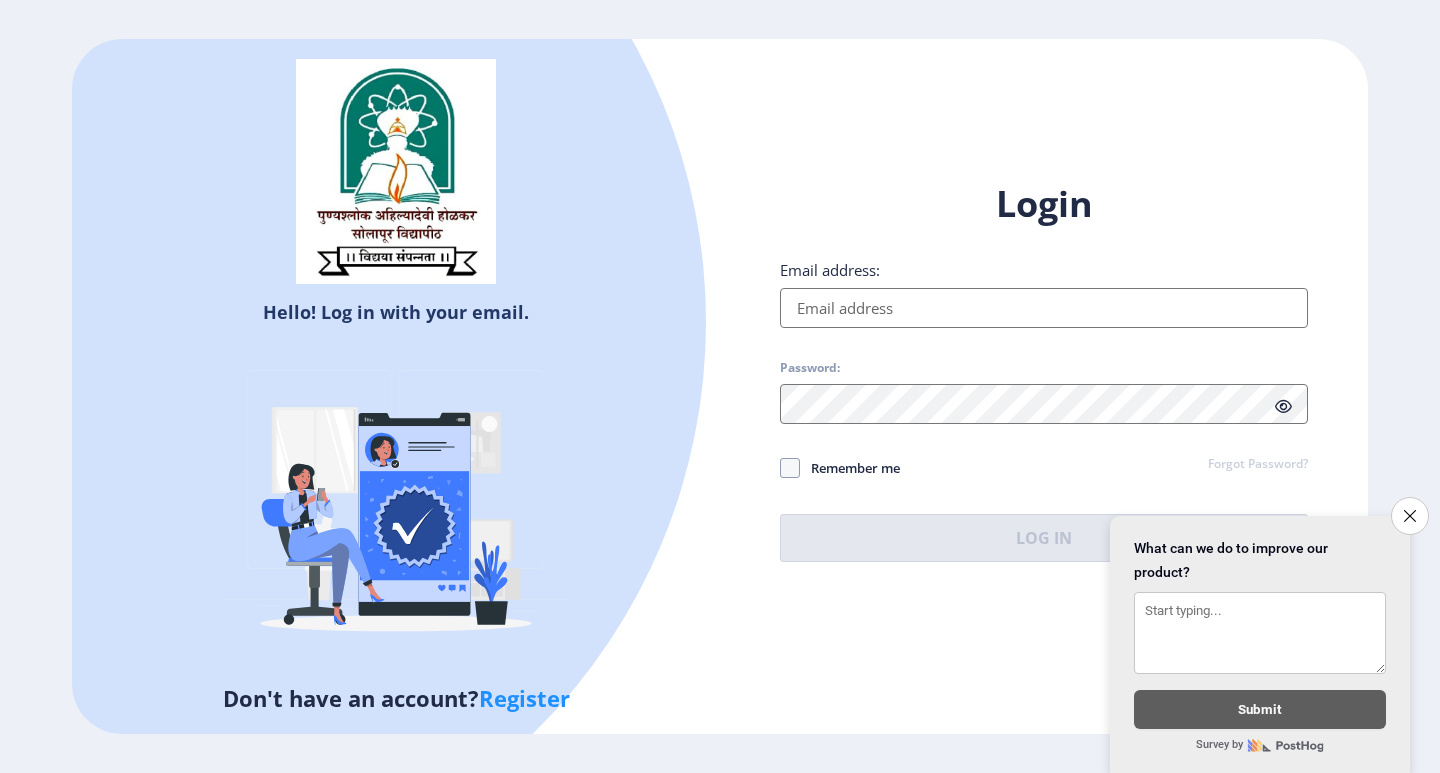 type on "[PERSON_NAME][EMAIL_ADDRESS][DOMAIN_NAME]" 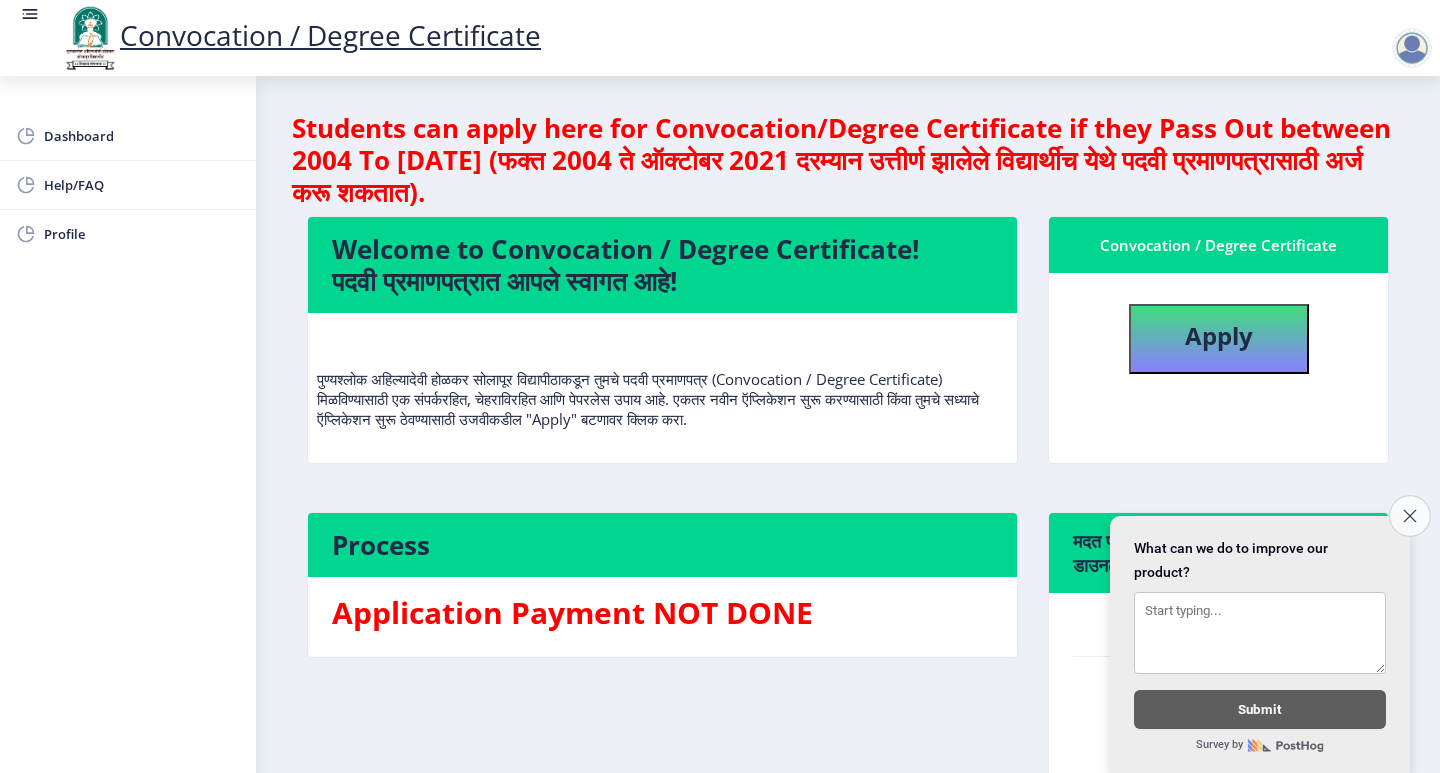 click on "Close survey" at bounding box center [1410, 516] 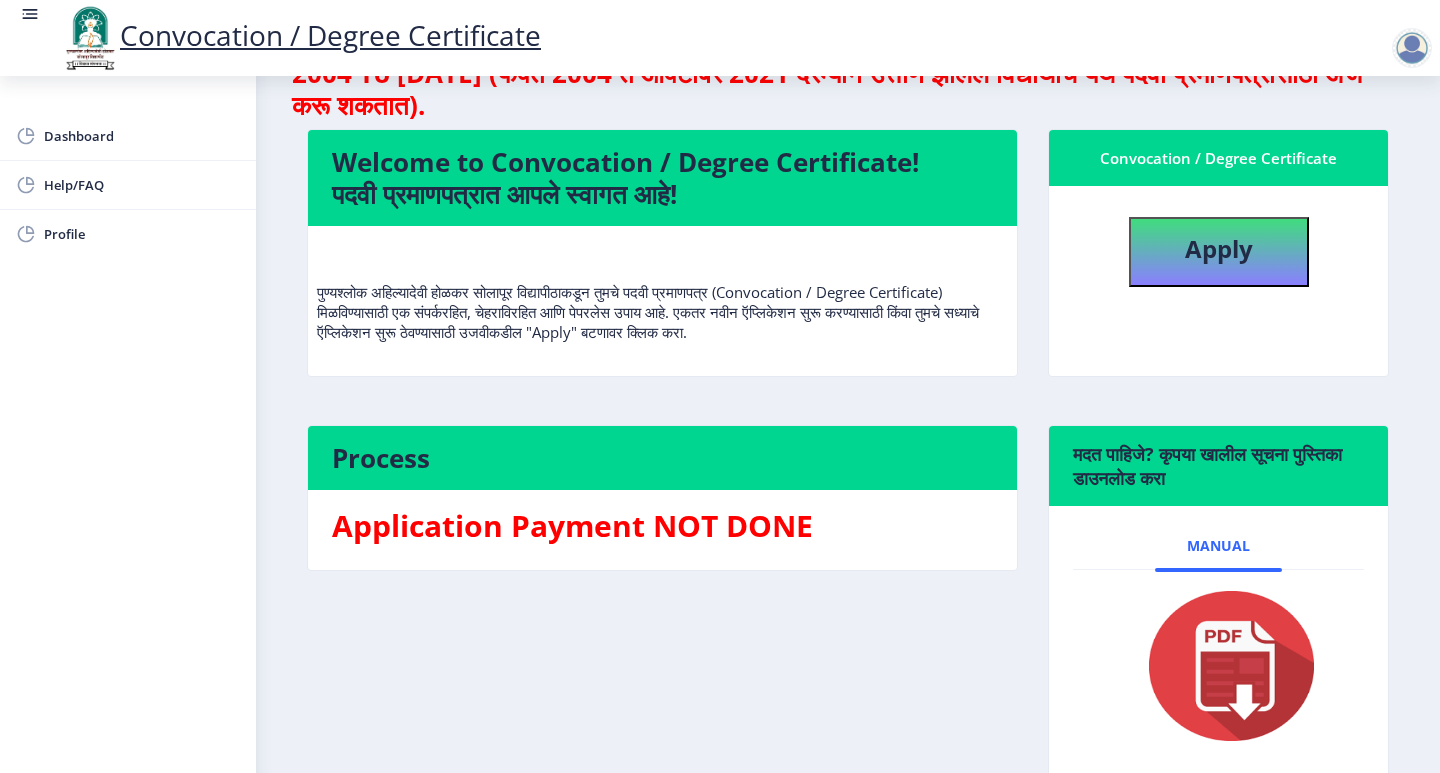scroll, scrollTop: 0, scrollLeft: 0, axis: both 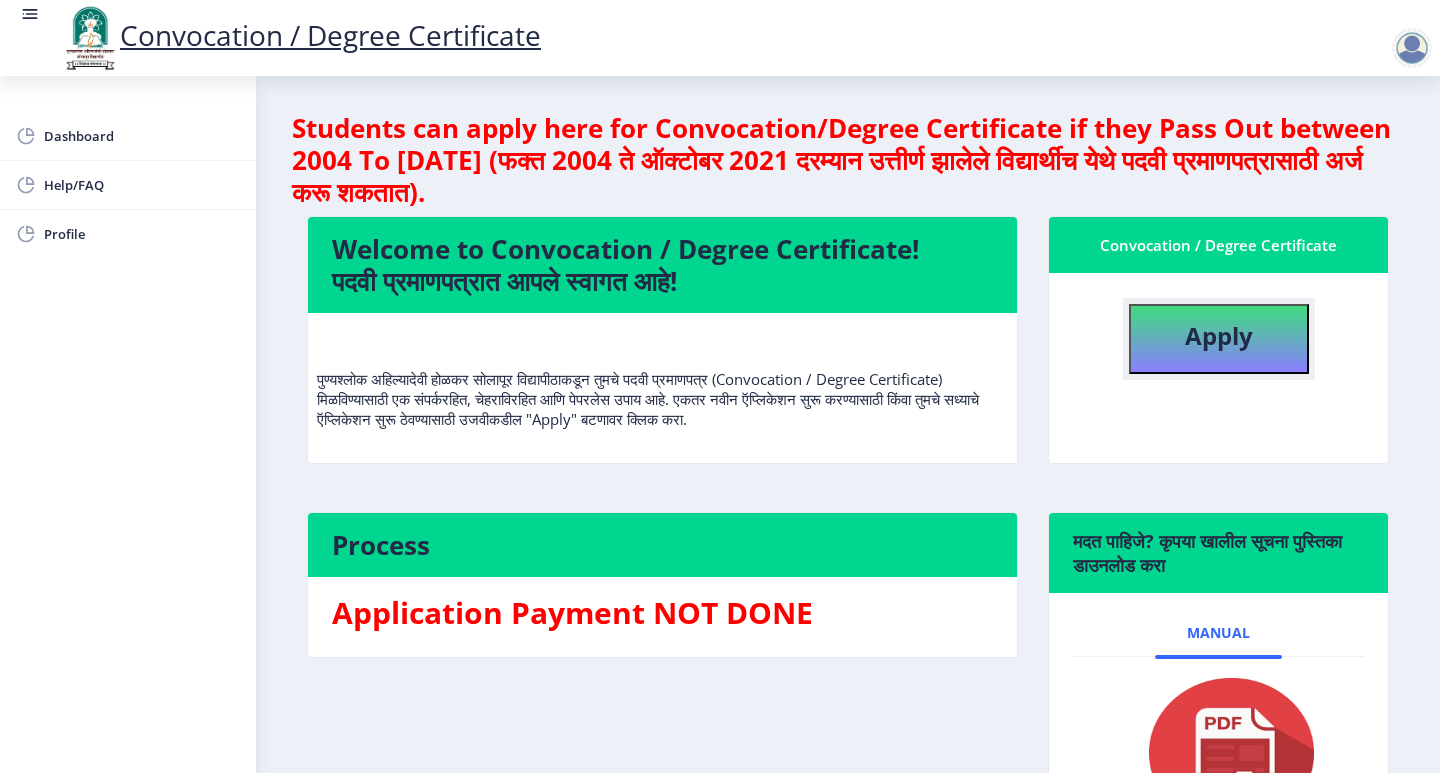 click on "Apply" 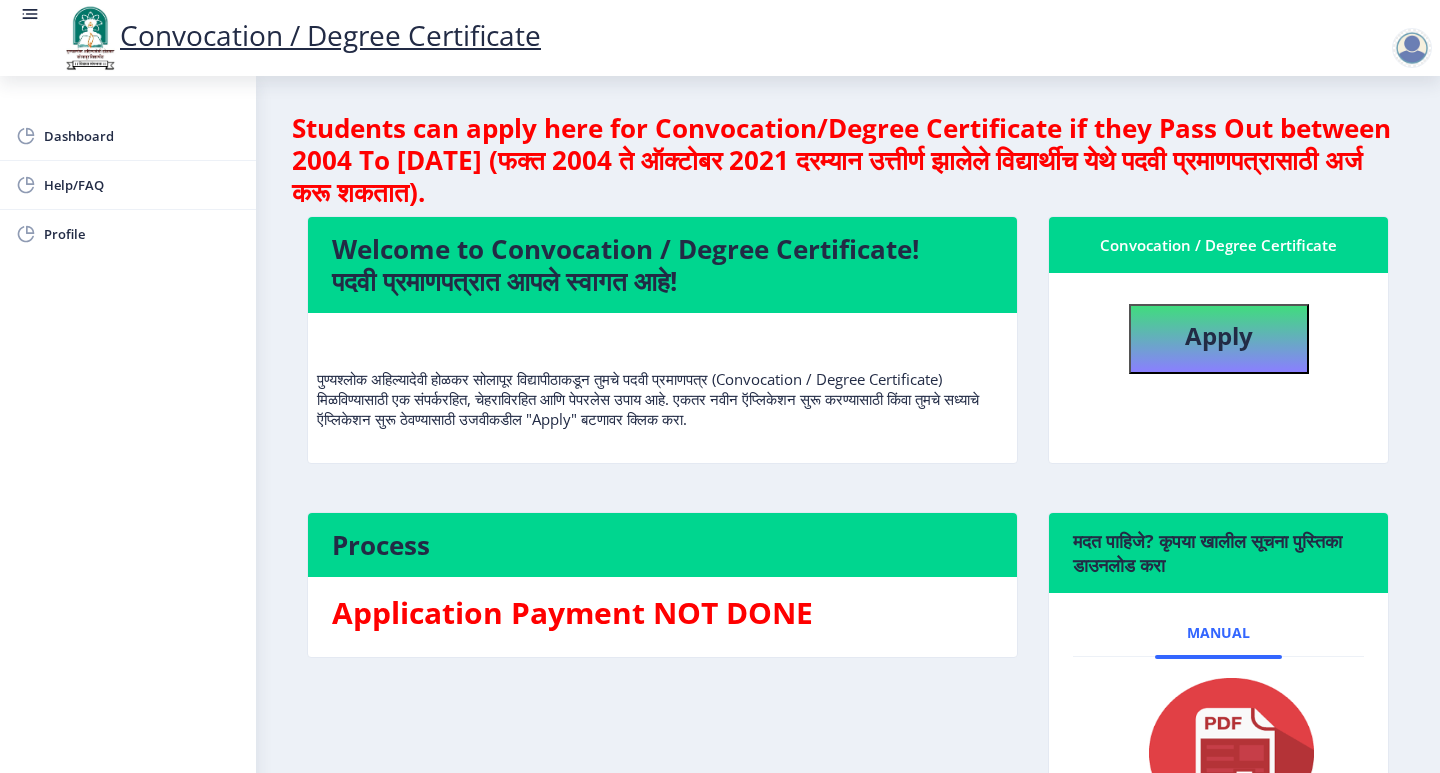 select 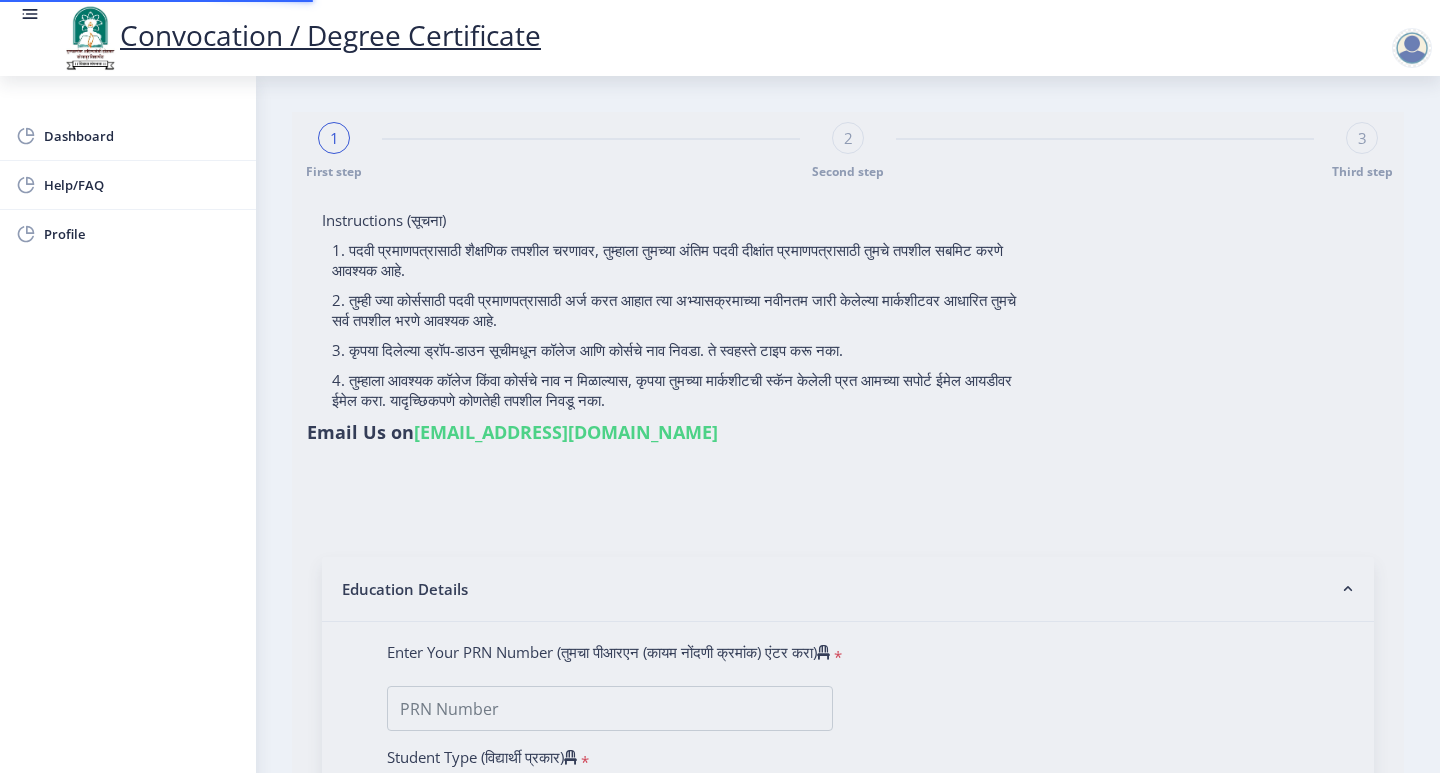 type on "1100003055" 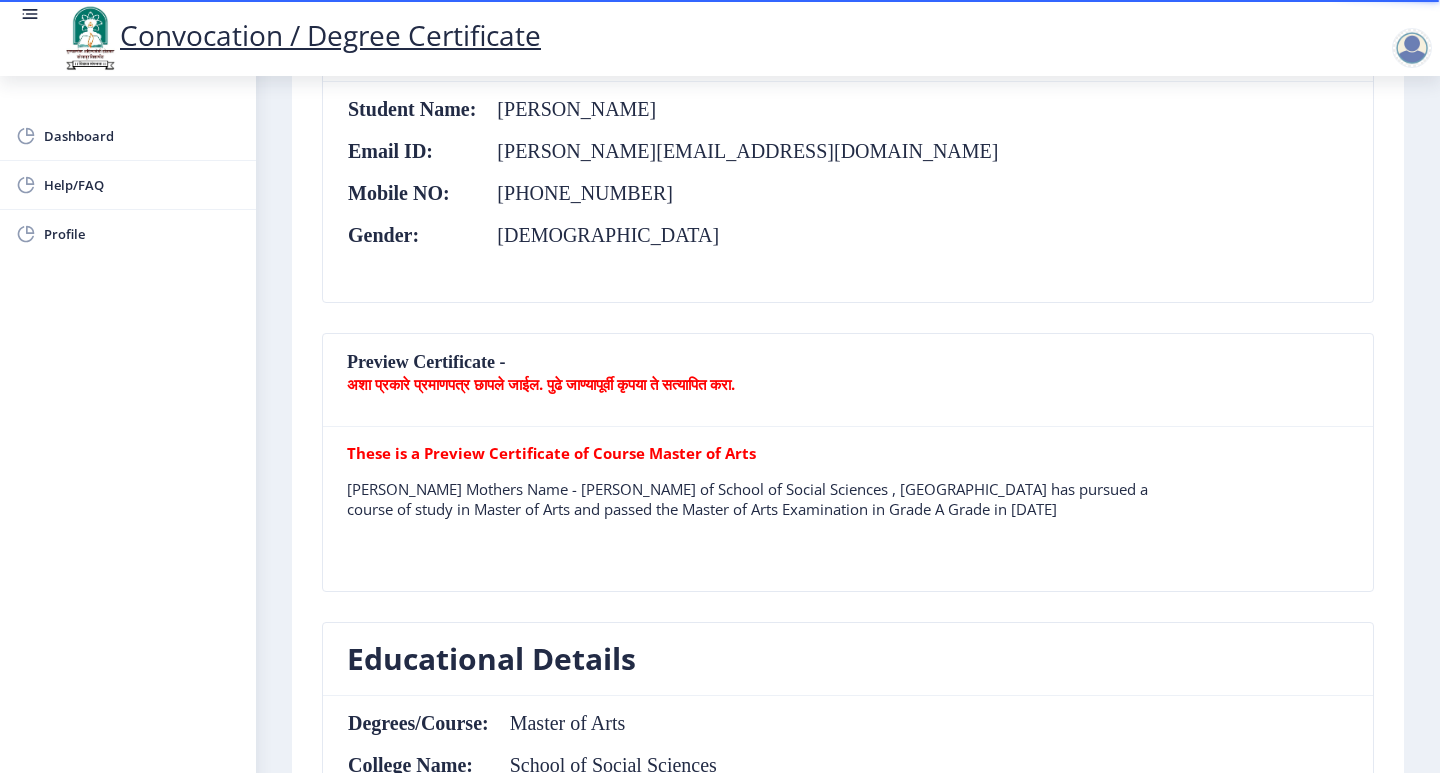 scroll, scrollTop: 0, scrollLeft: 0, axis: both 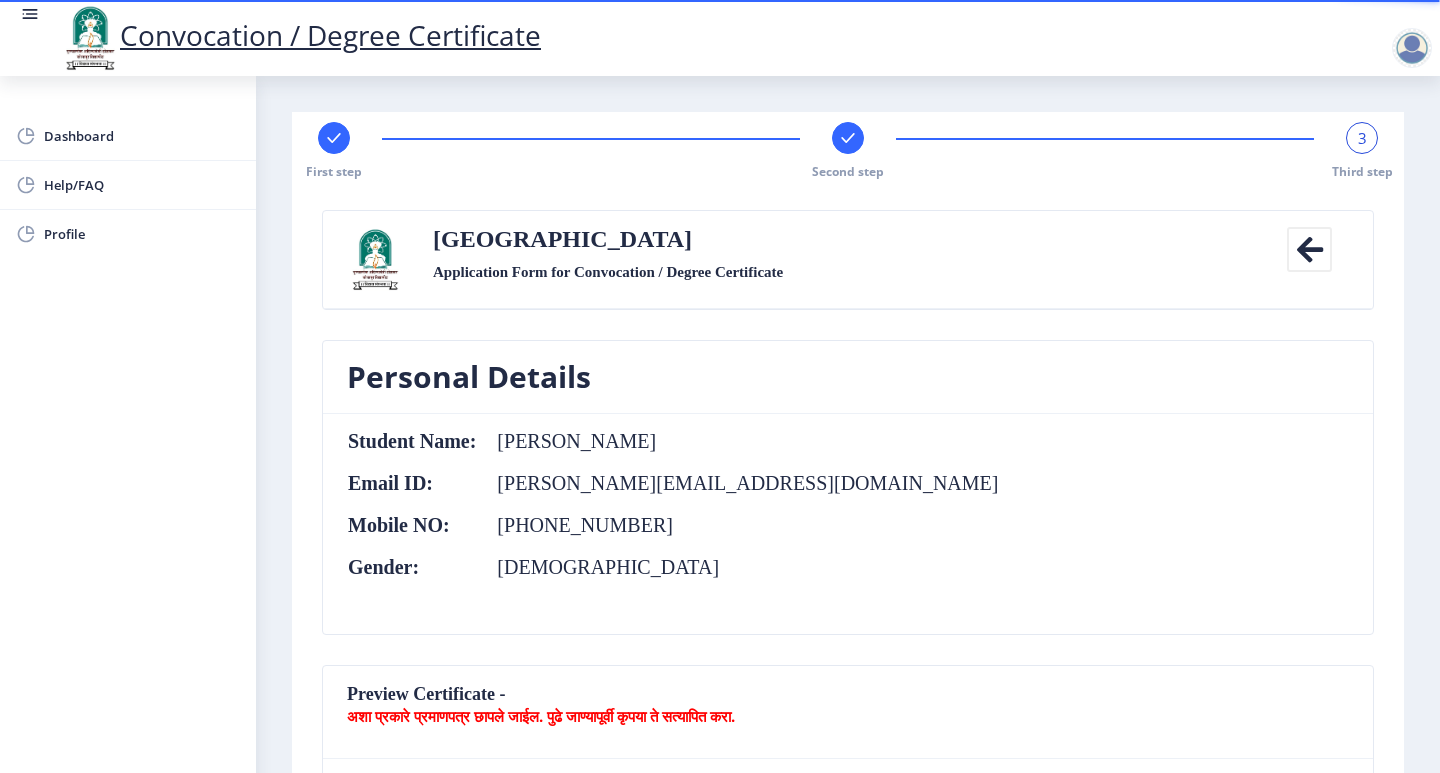 click 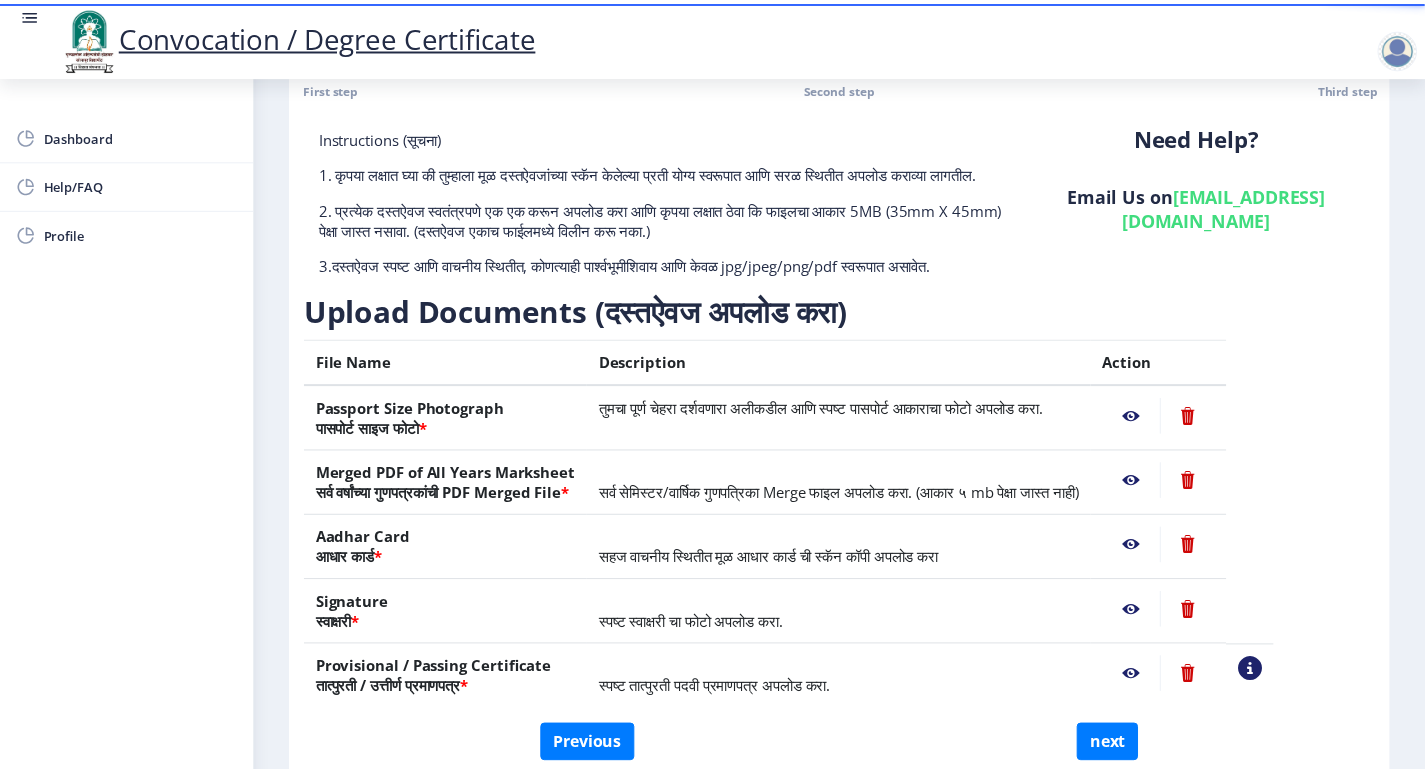scroll, scrollTop: 197, scrollLeft: 0, axis: vertical 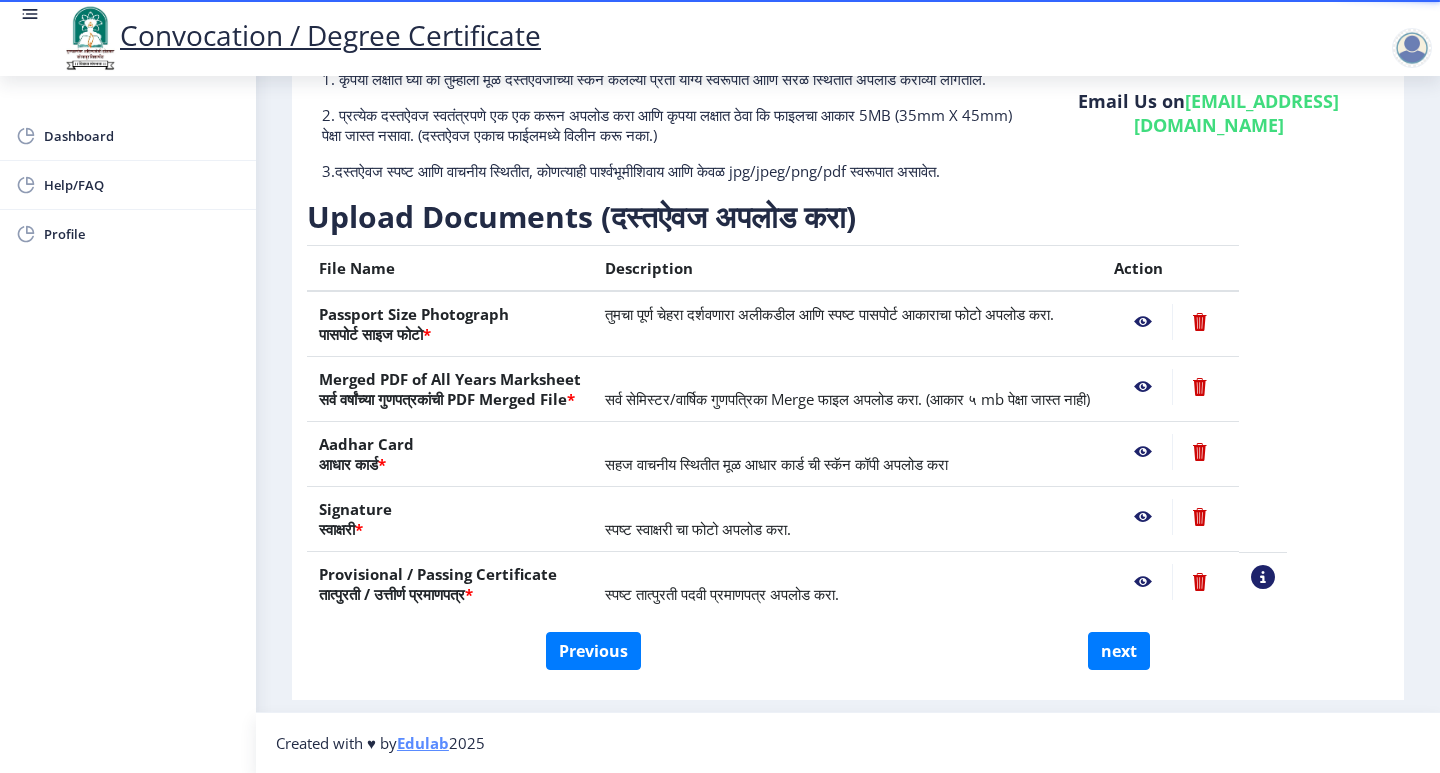 click 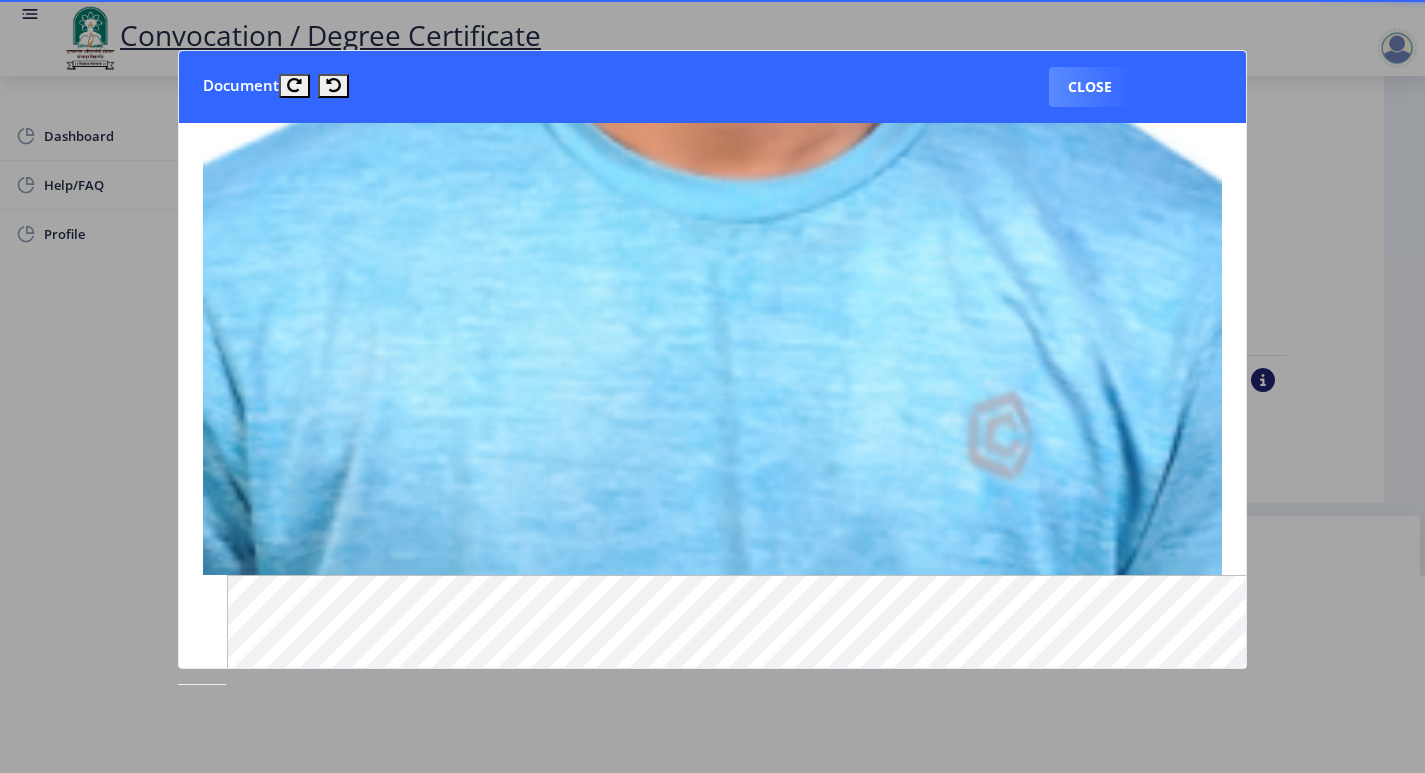 scroll, scrollTop: 900, scrollLeft: 0, axis: vertical 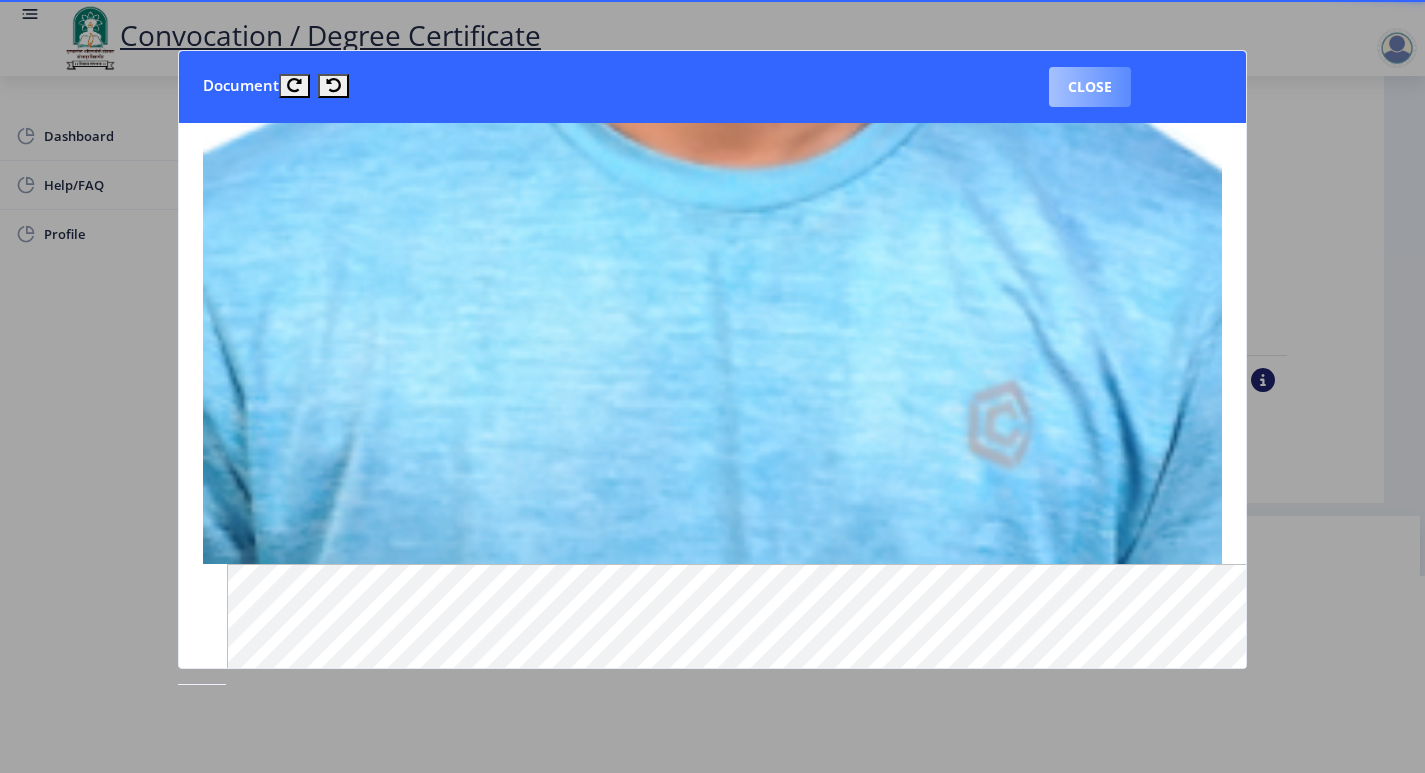 click on "Close" at bounding box center (1090, 87) 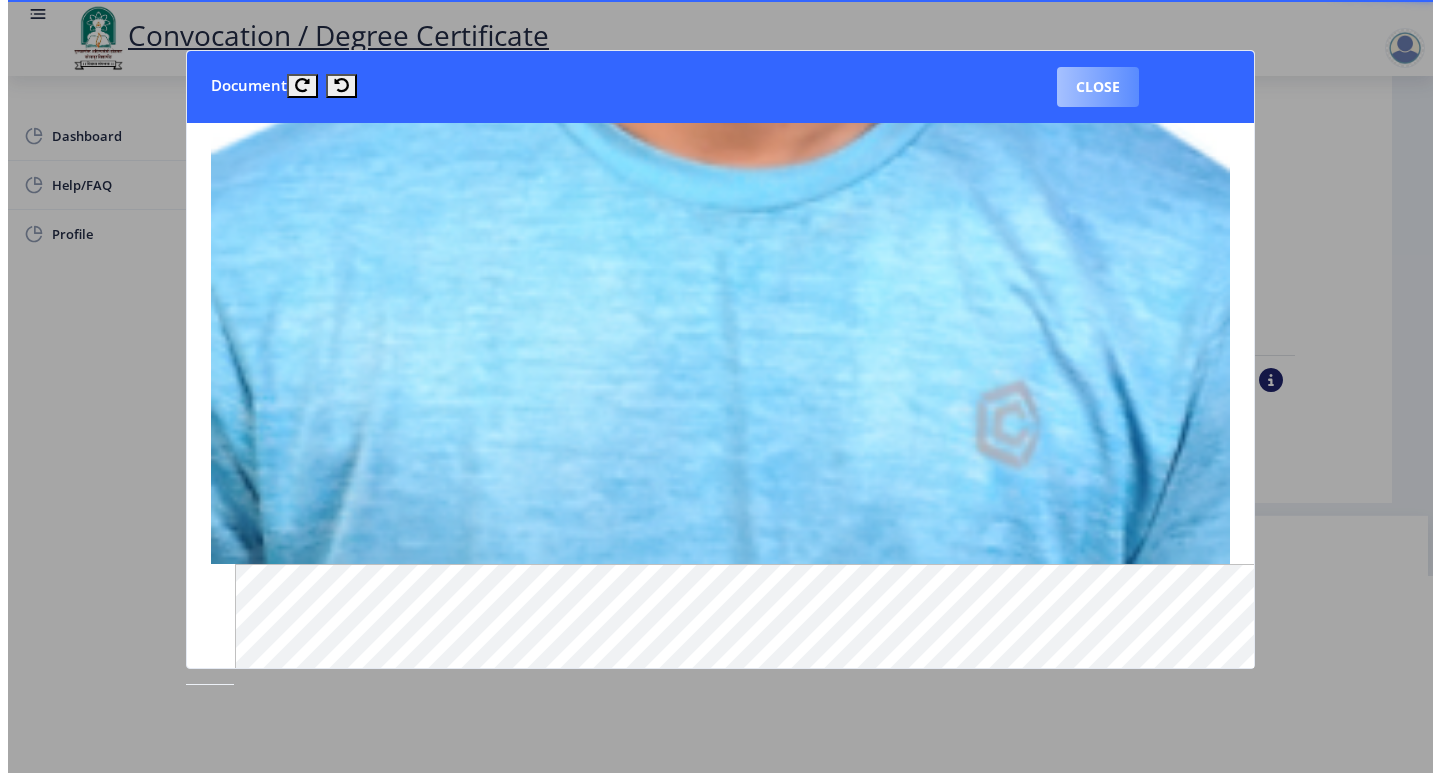 scroll, scrollTop: 1, scrollLeft: 0, axis: vertical 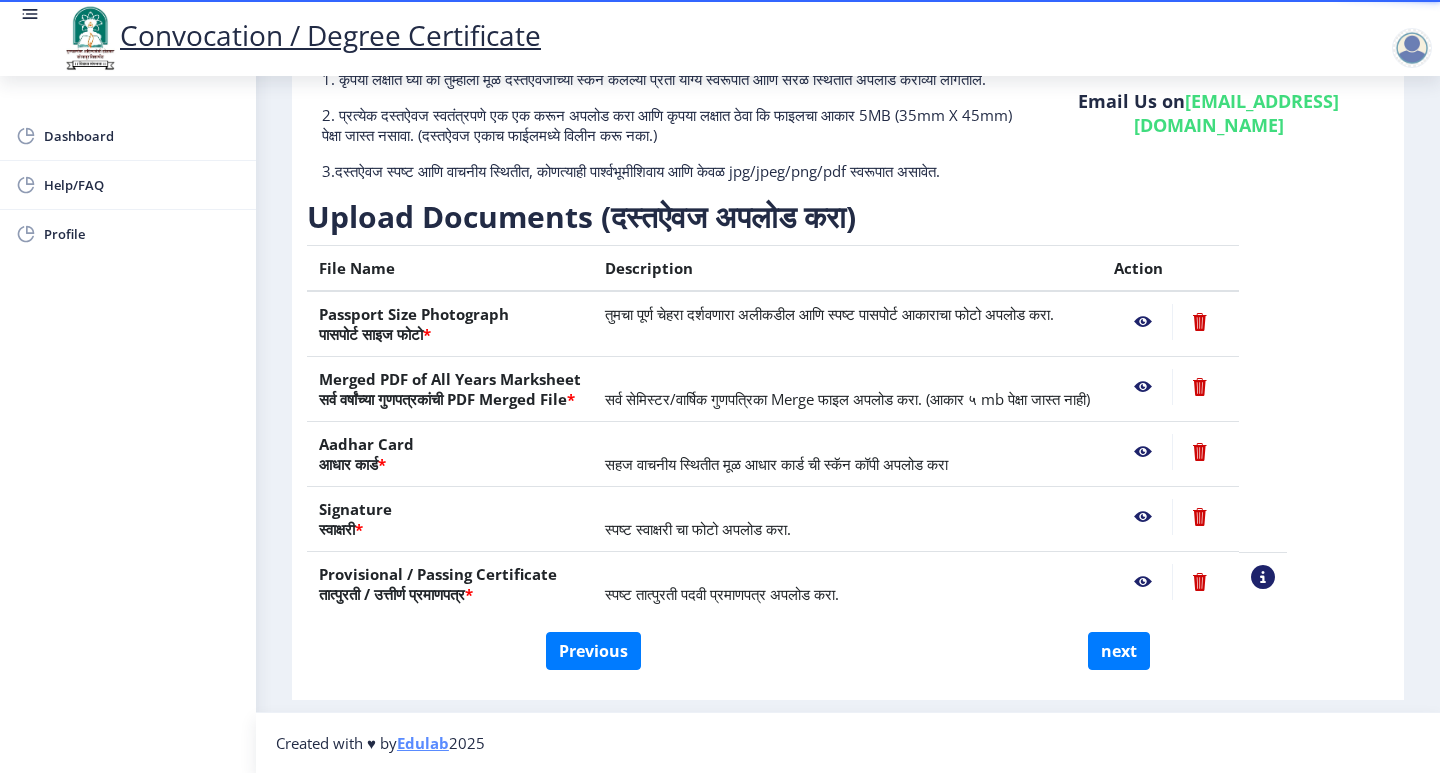 click 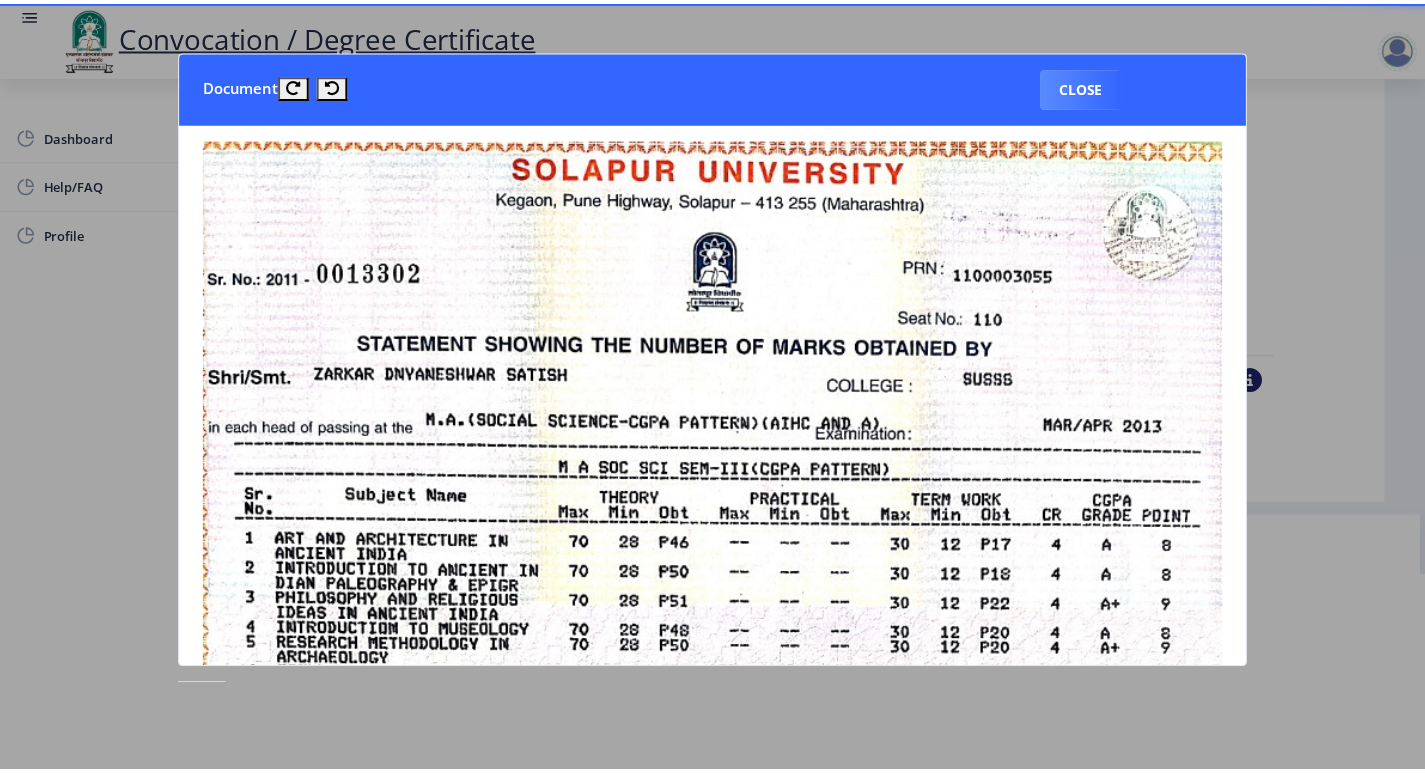 scroll, scrollTop: 0, scrollLeft: 0, axis: both 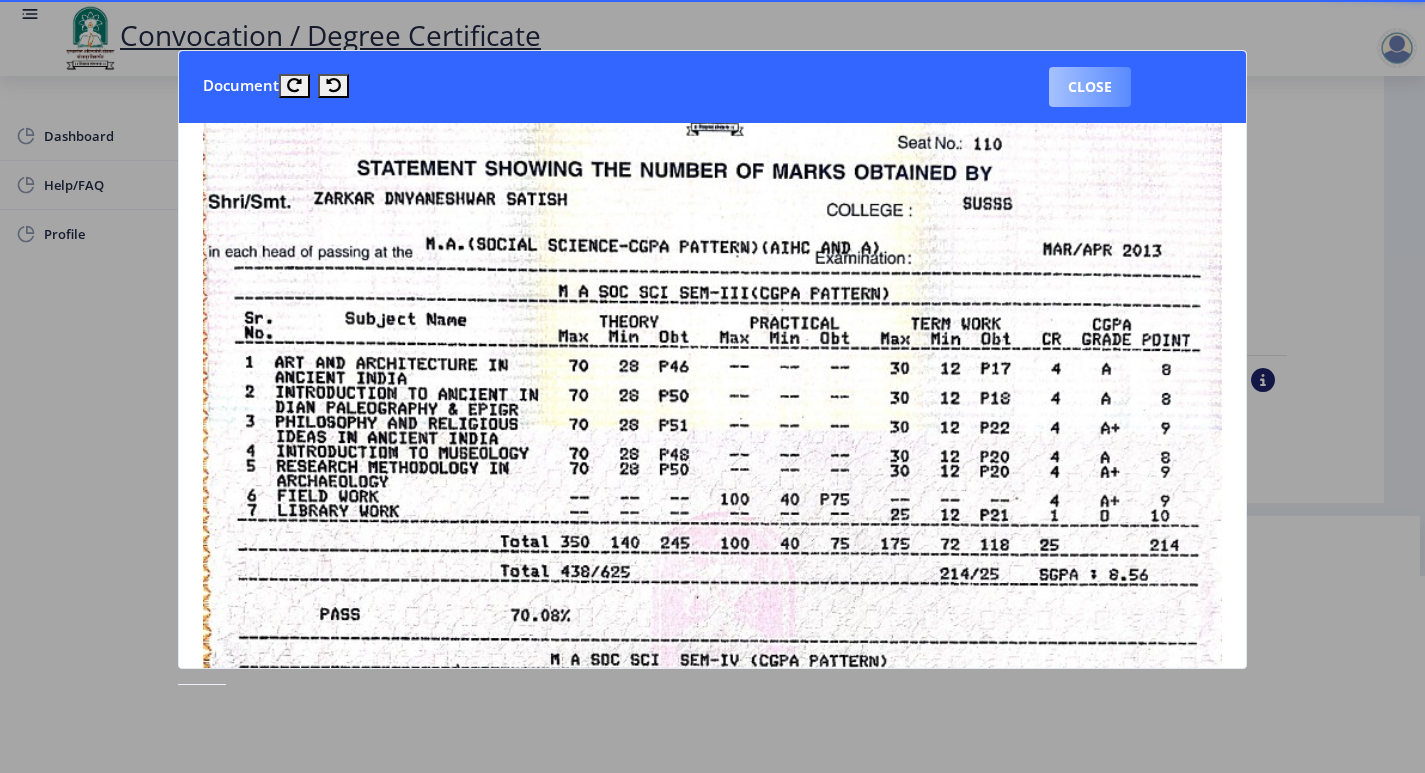 click on "Close" at bounding box center (1090, 87) 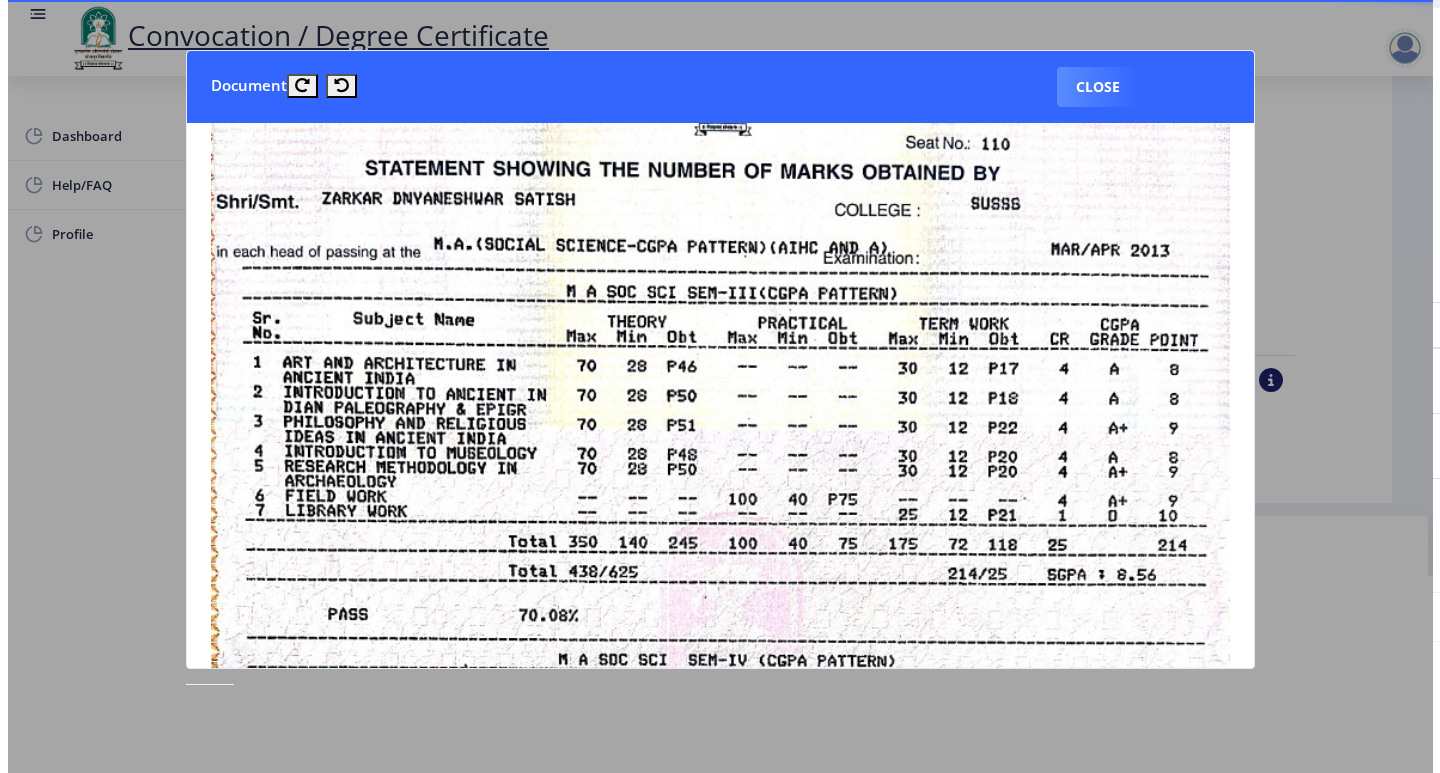 scroll, scrollTop: 1, scrollLeft: 0, axis: vertical 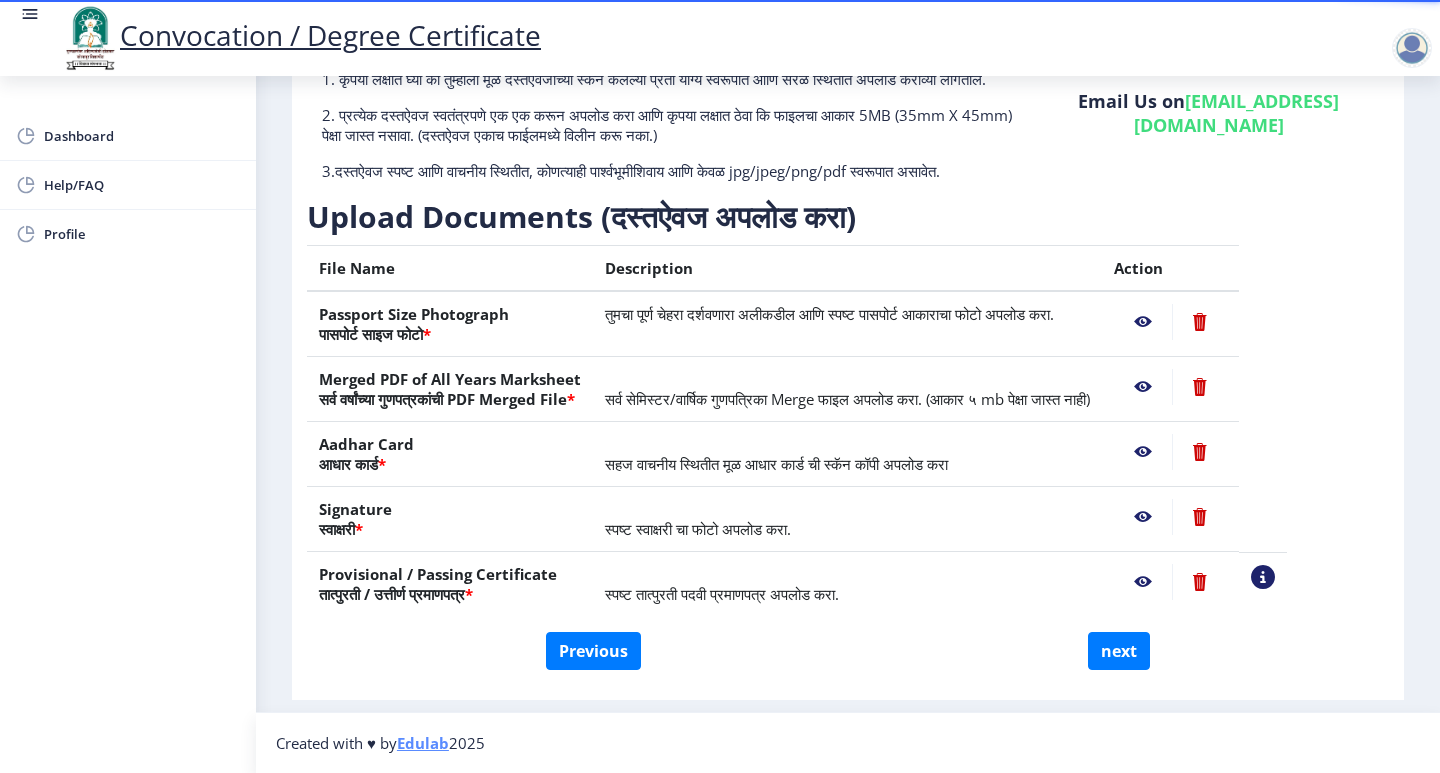 click 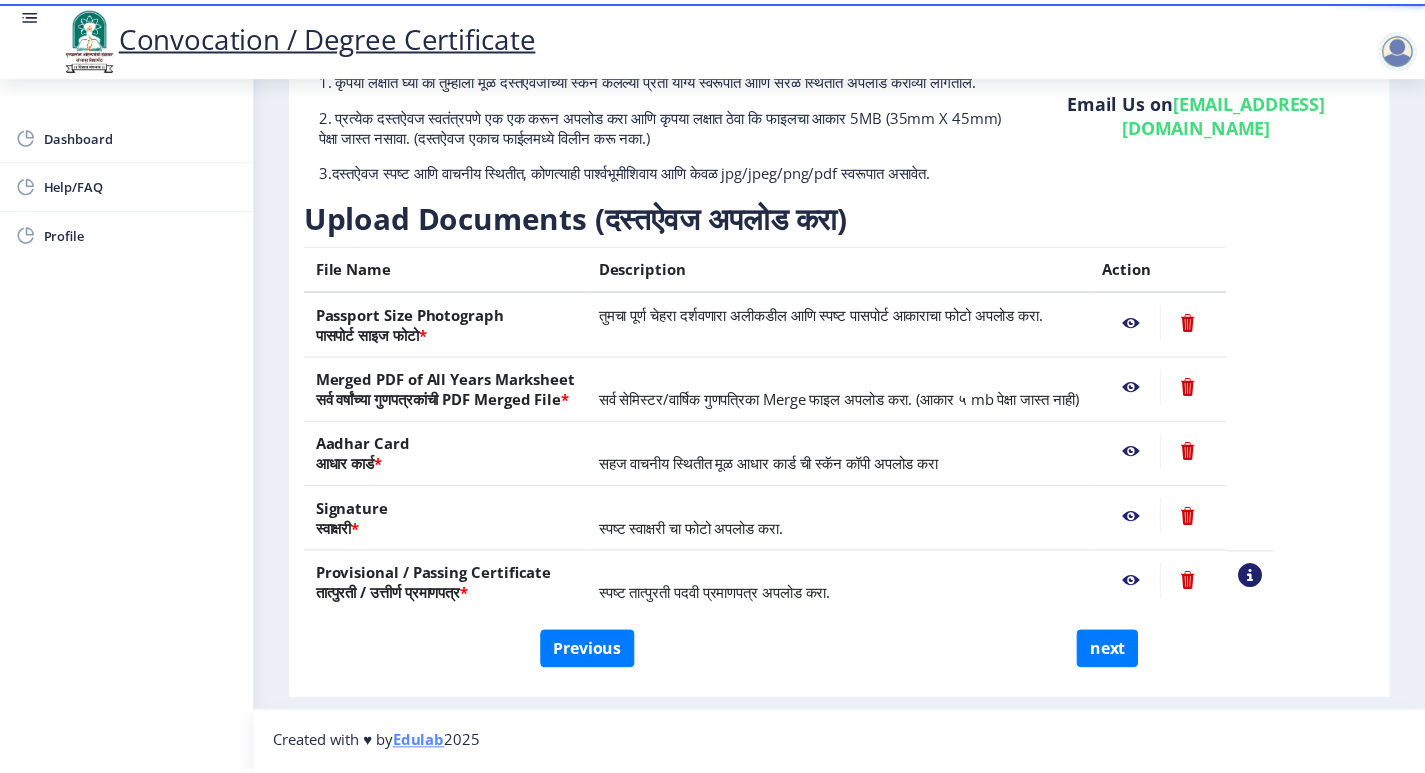 scroll, scrollTop: 0, scrollLeft: 0, axis: both 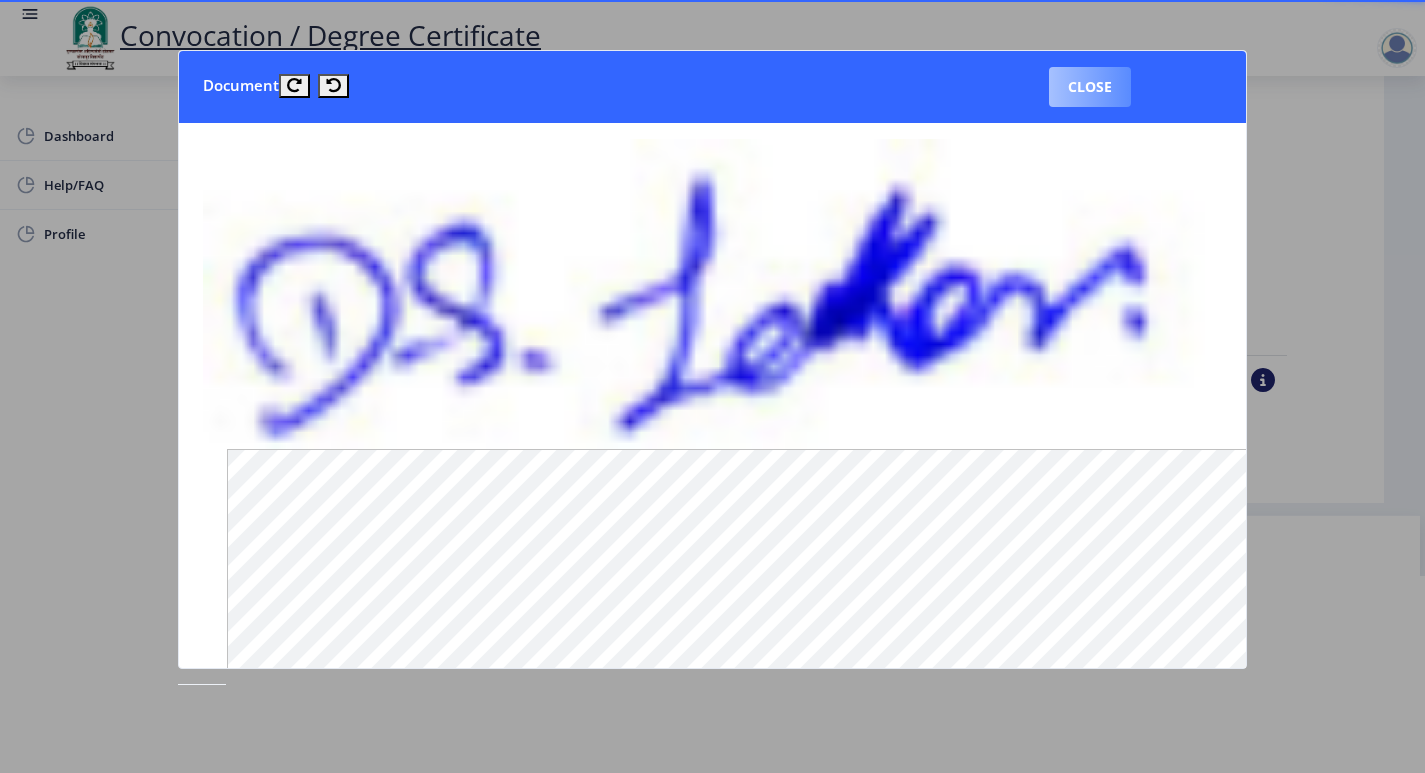 click on "Close" at bounding box center [1090, 87] 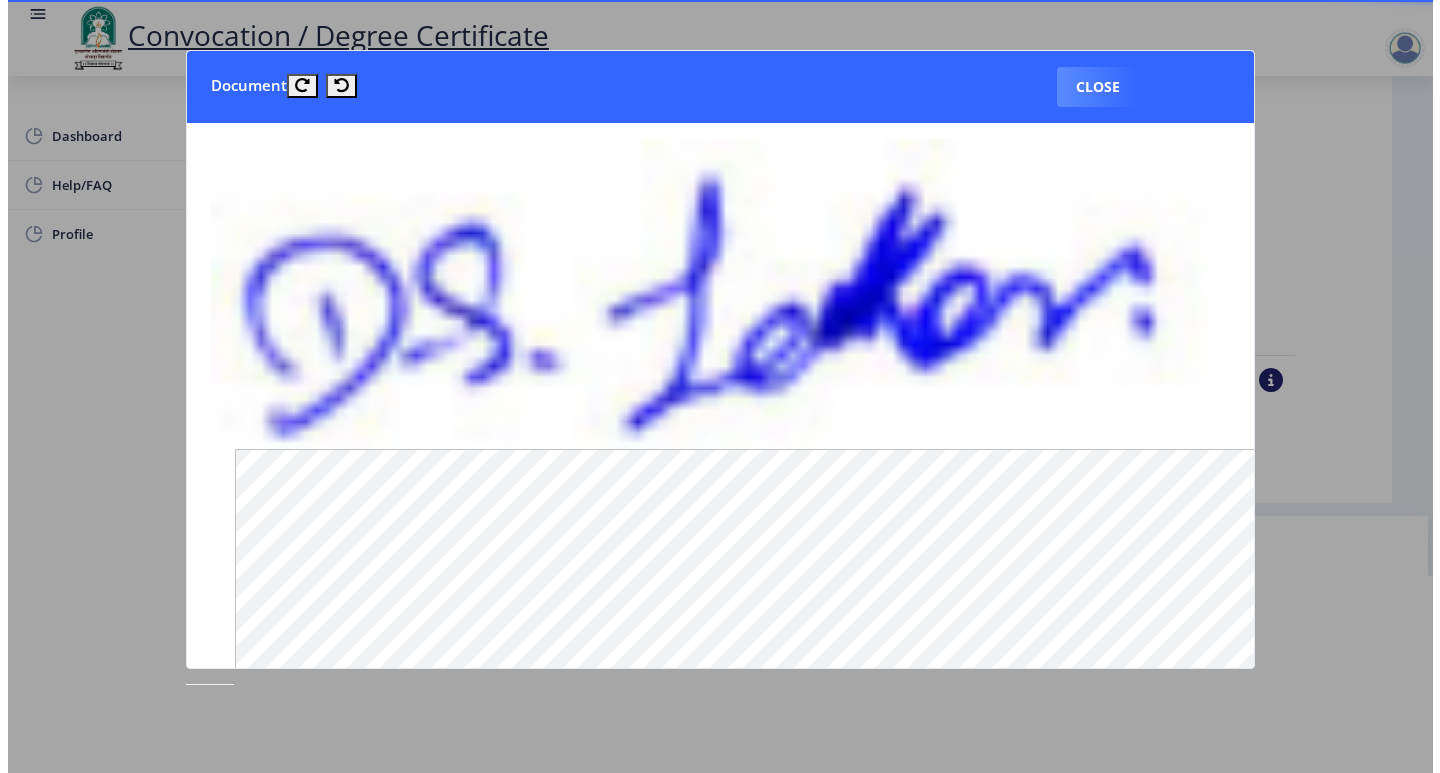 scroll, scrollTop: 1, scrollLeft: 0, axis: vertical 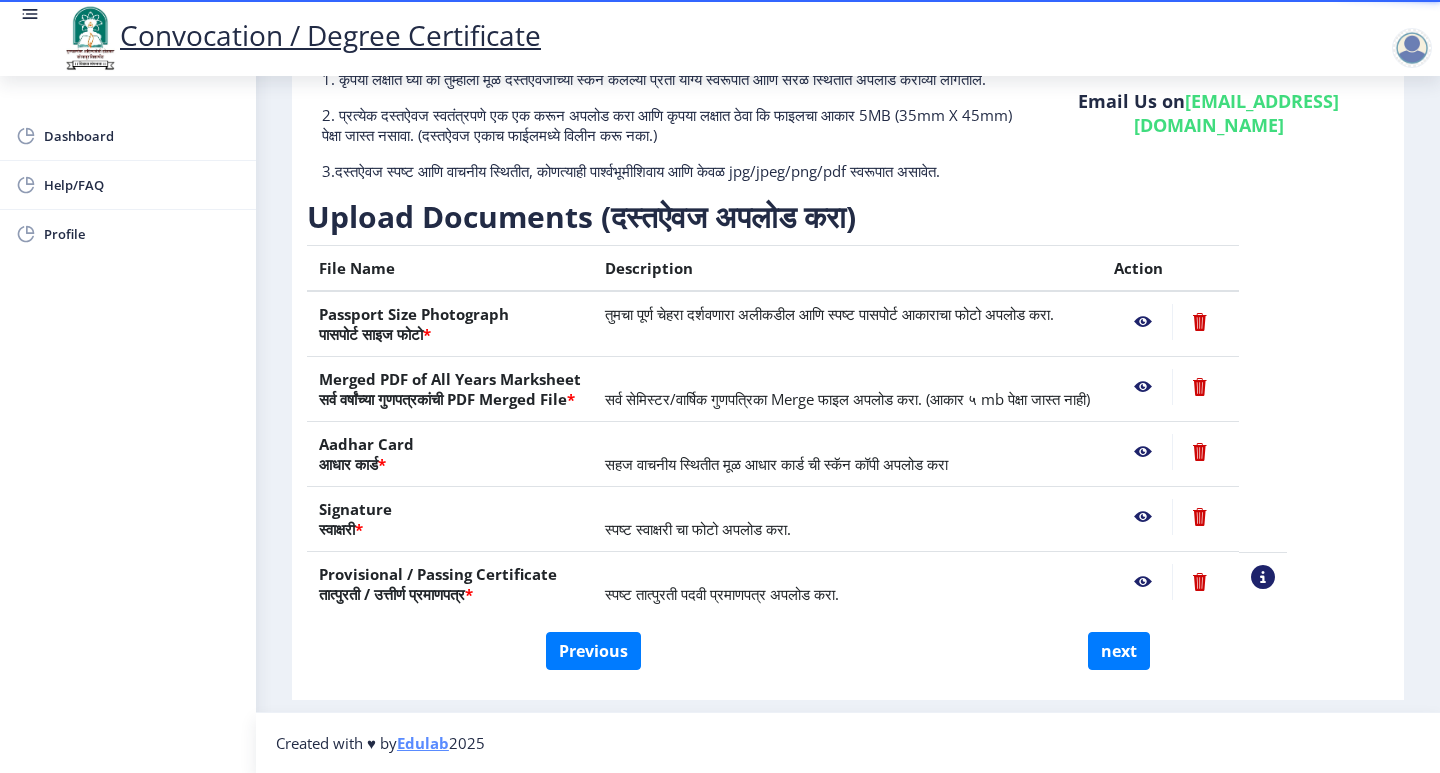 click 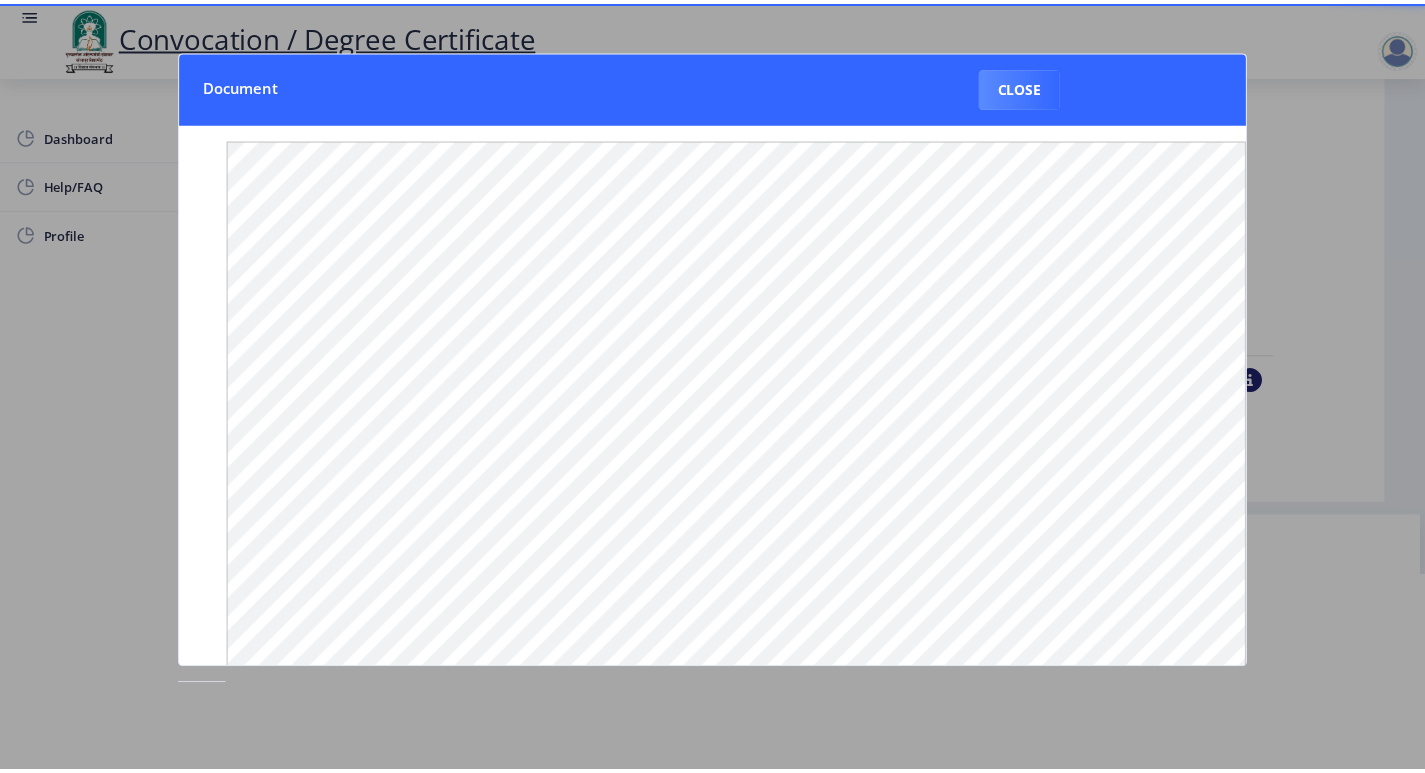 scroll, scrollTop: 0, scrollLeft: 0, axis: both 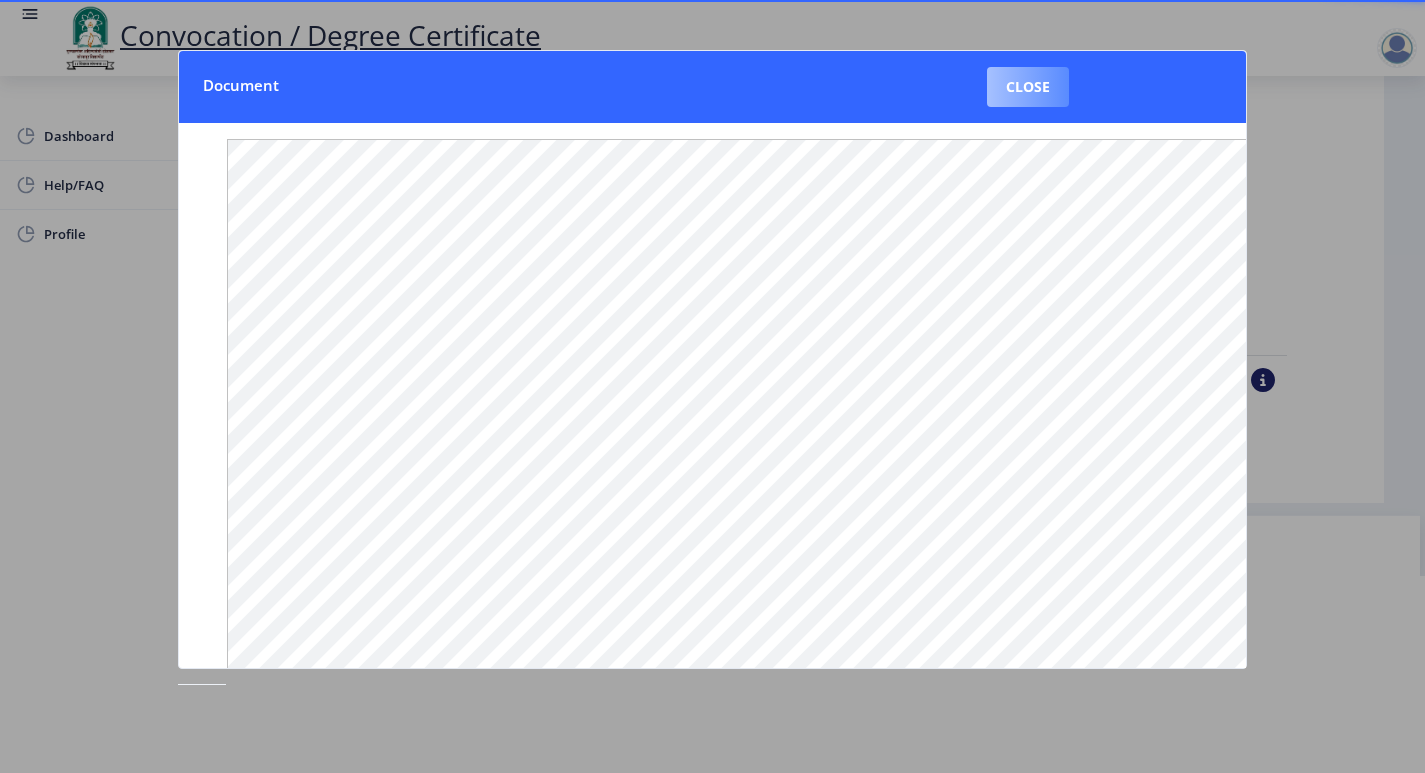 click on "Close" at bounding box center (1028, 87) 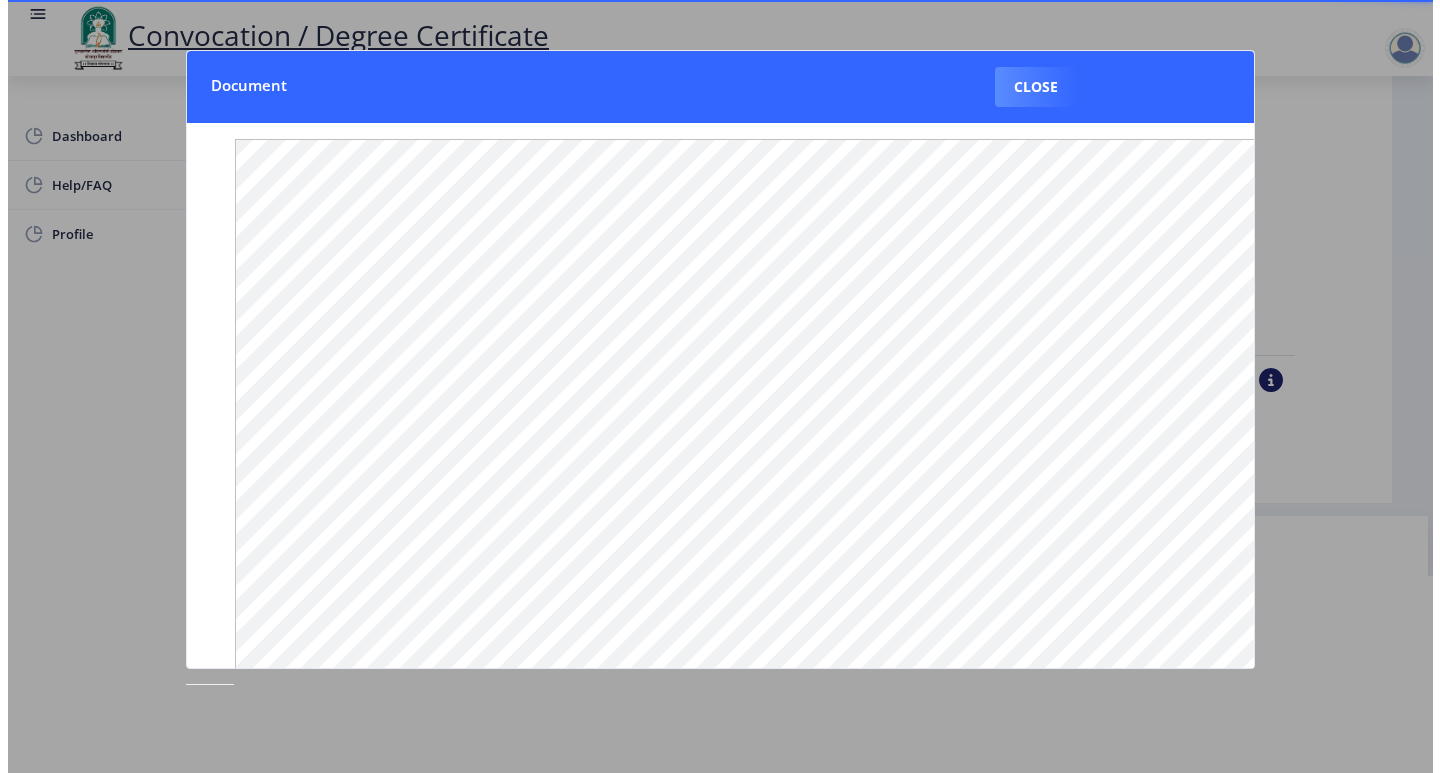 scroll, scrollTop: 1, scrollLeft: 0, axis: vertical 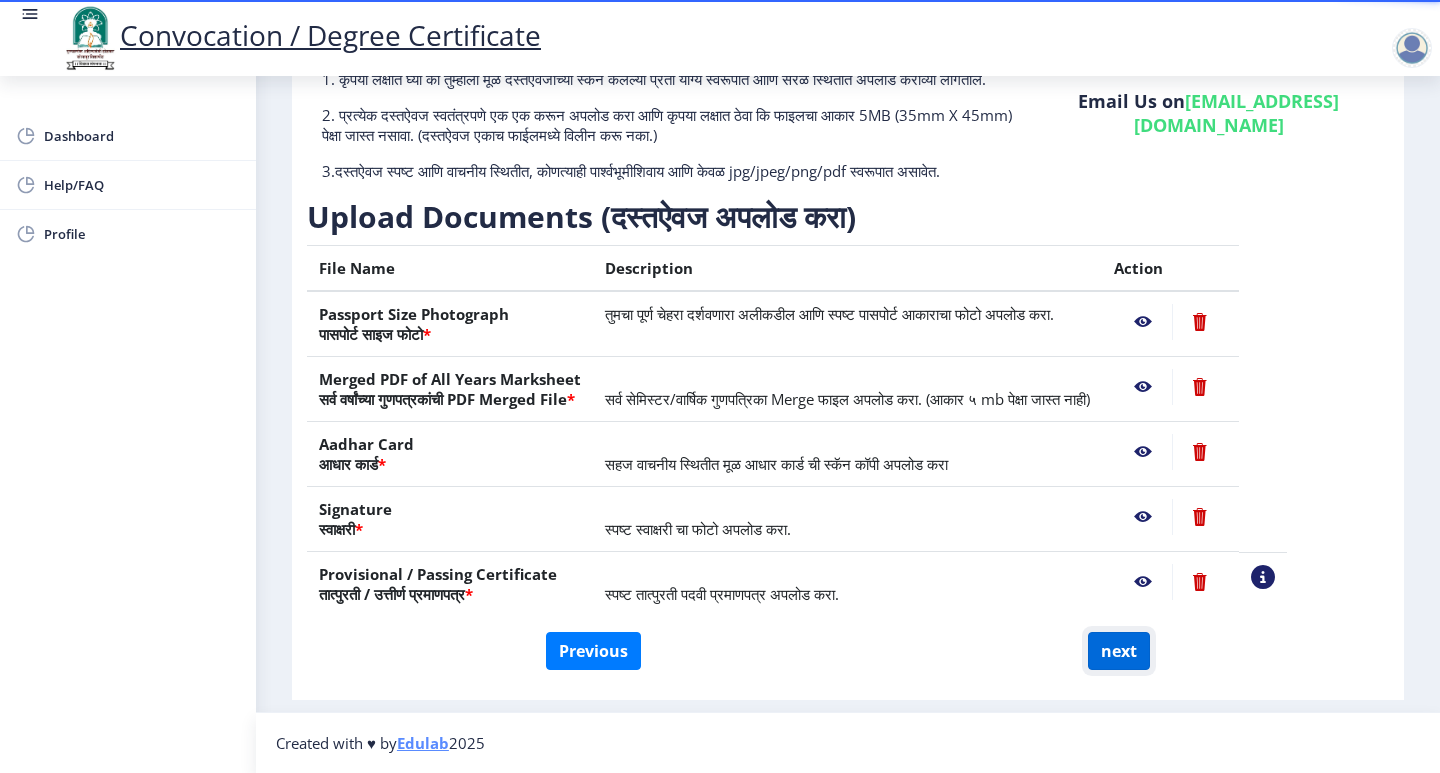 click on "next" 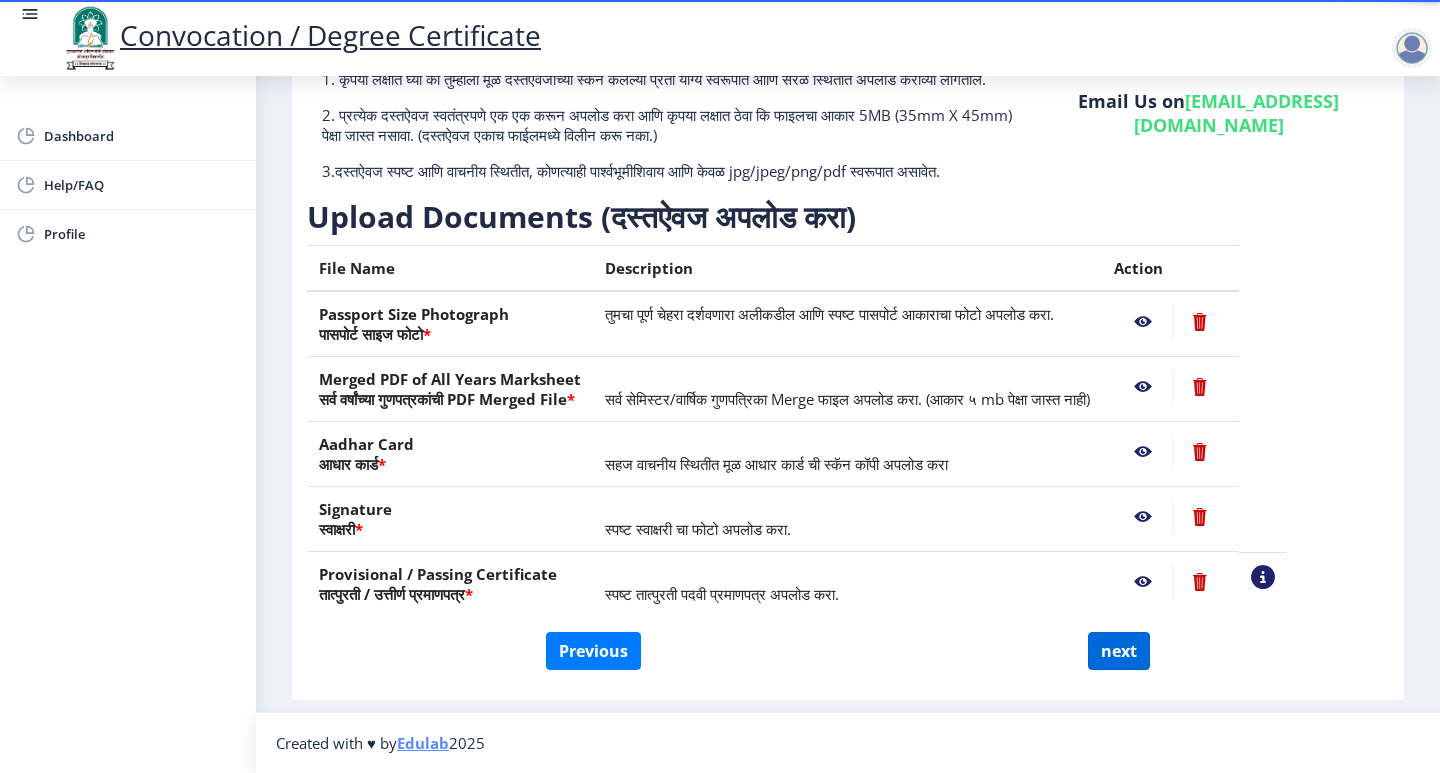 select 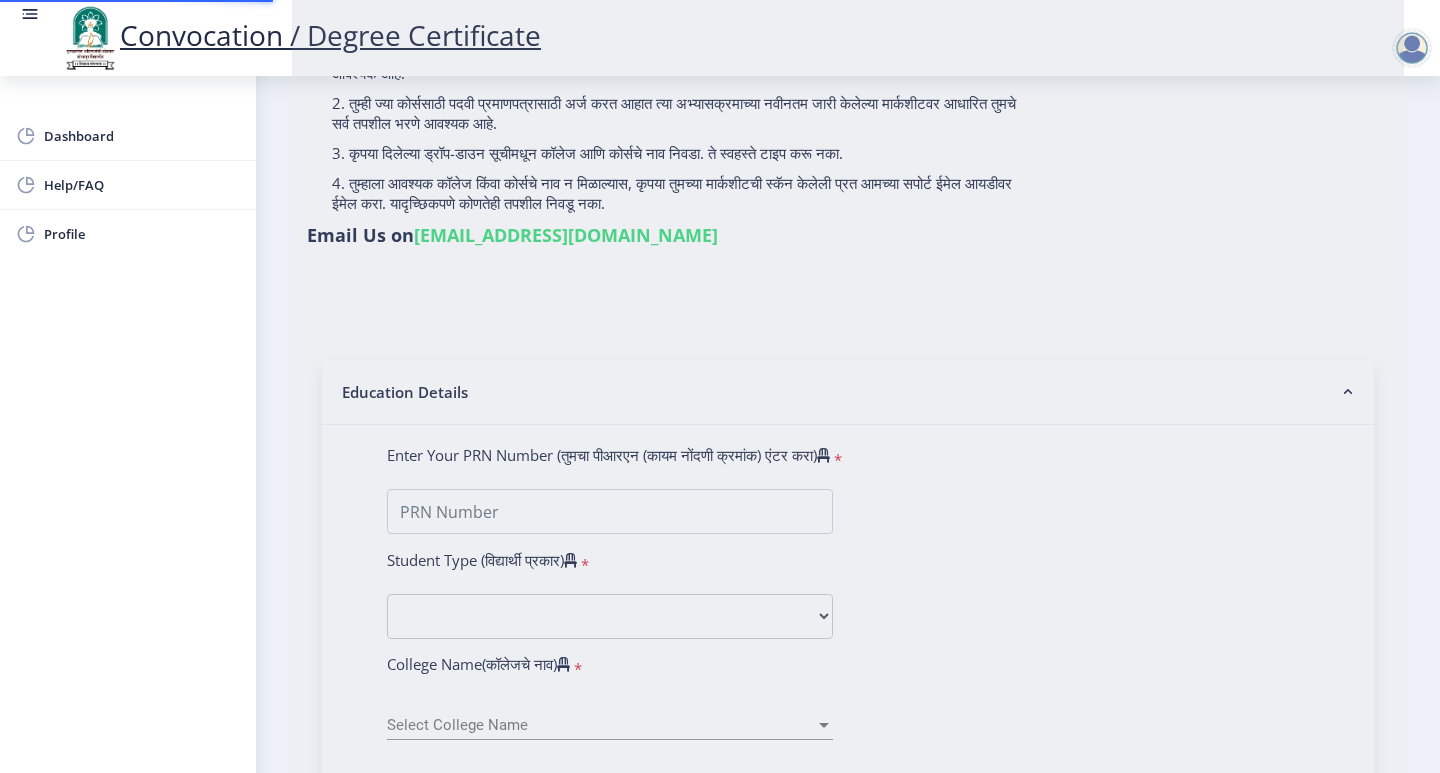 type on "[PERSON_NAME]" 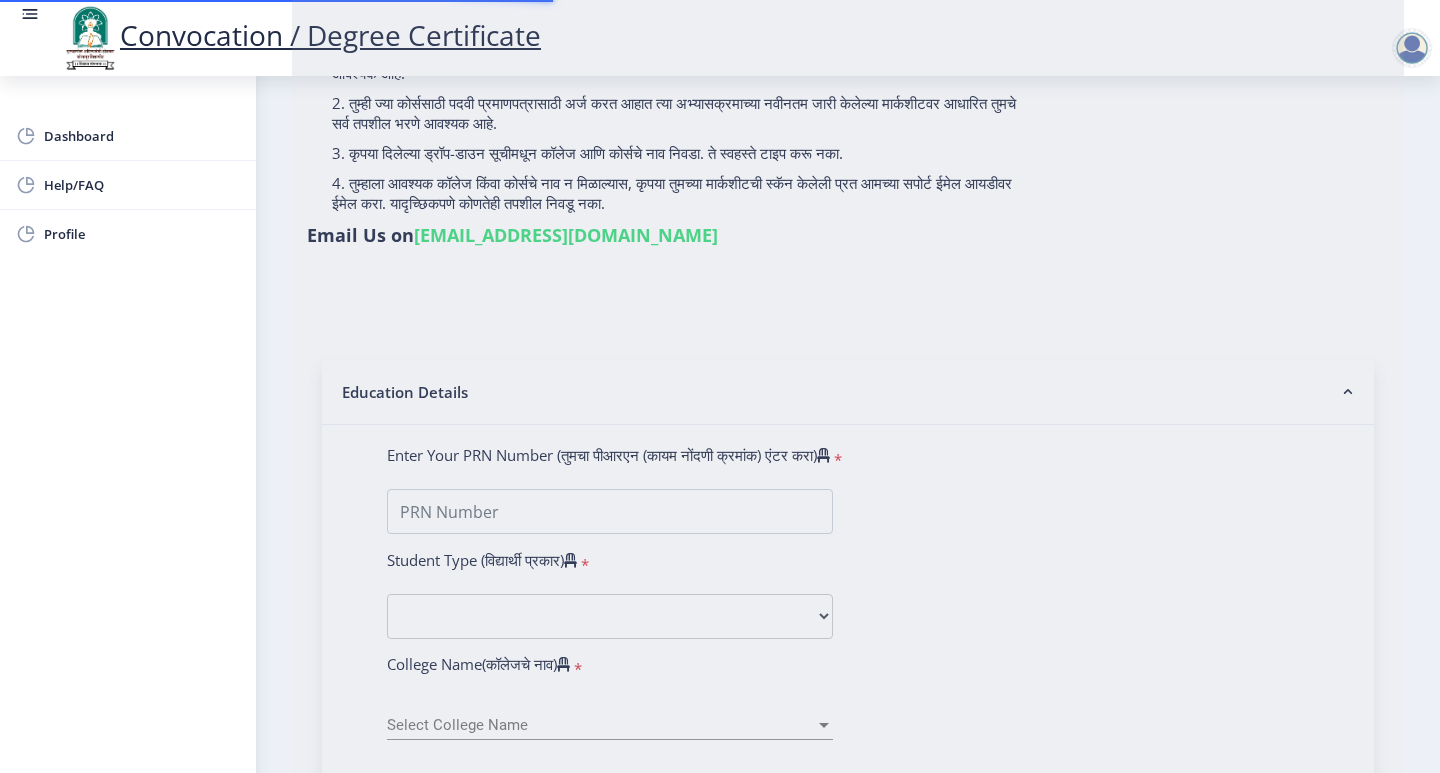 type on "[PERSON_NAME]" 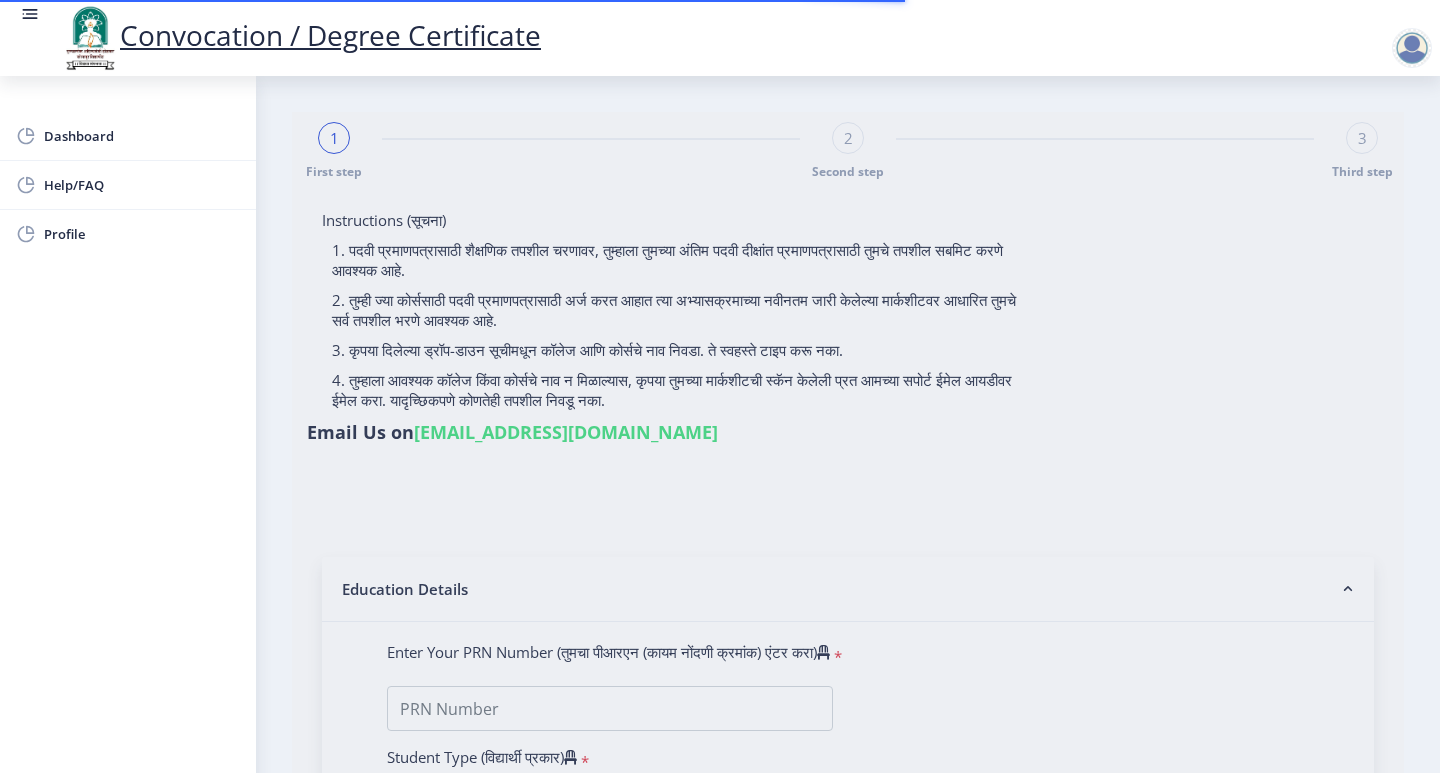 type on "1100003055" 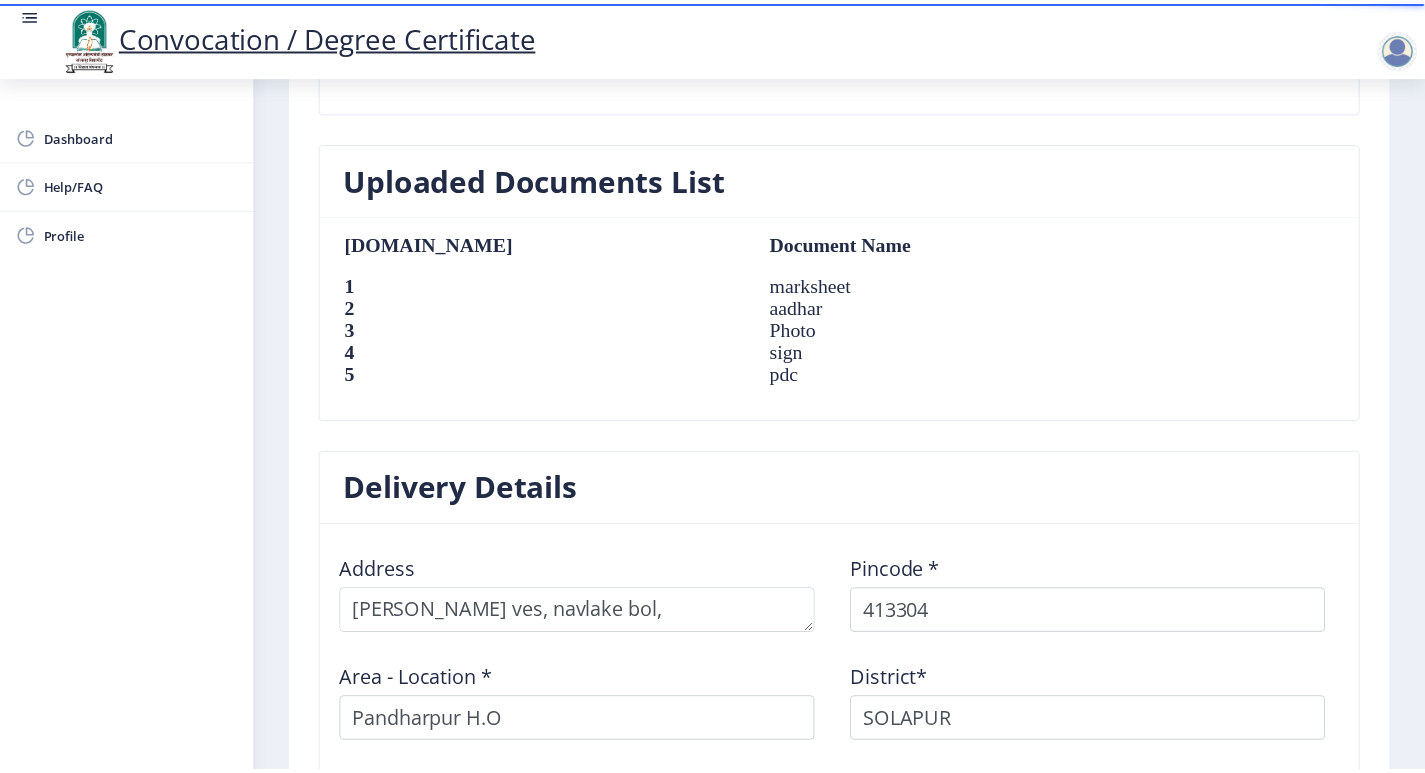 scroll, scrollTop: 1600, scrollLeft: 0, axis: vertical 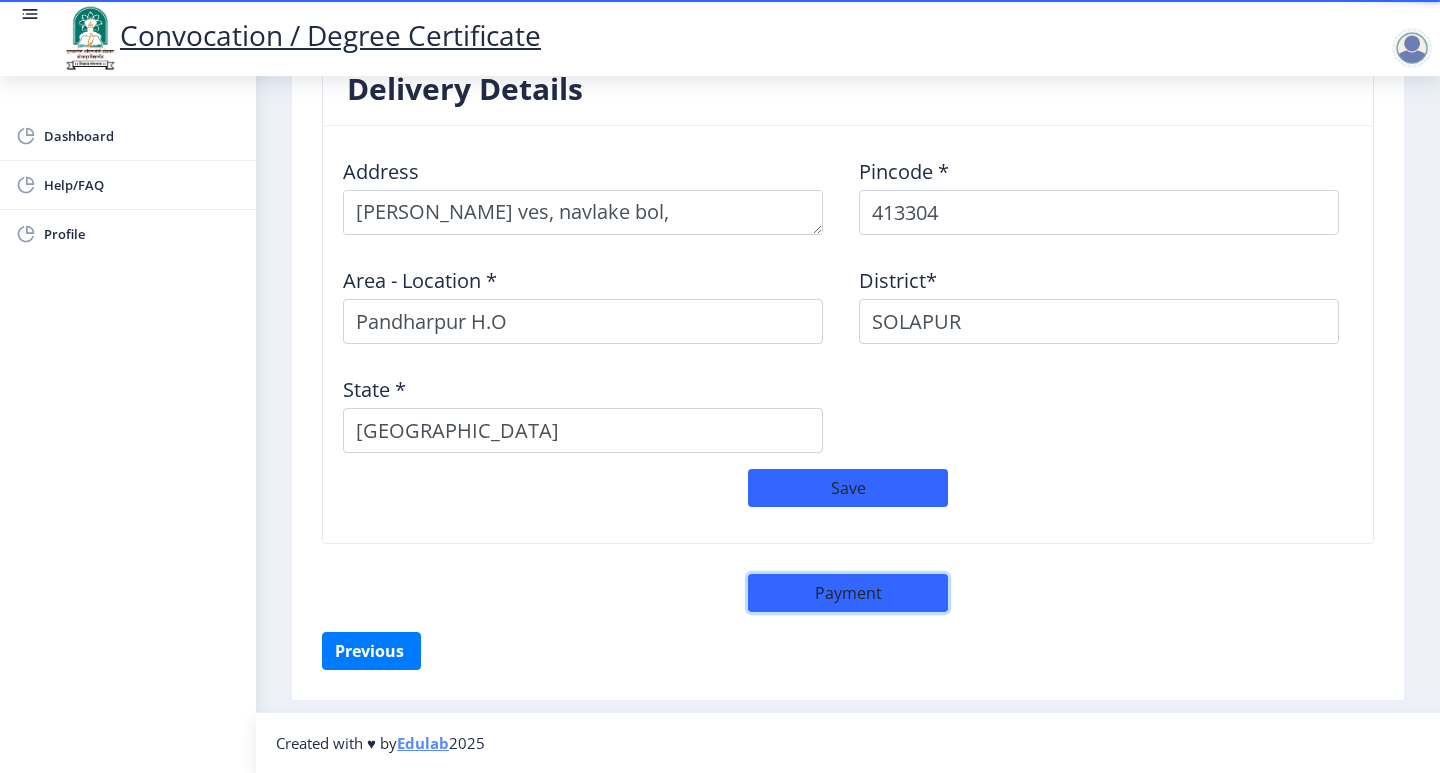 click on "Payment" 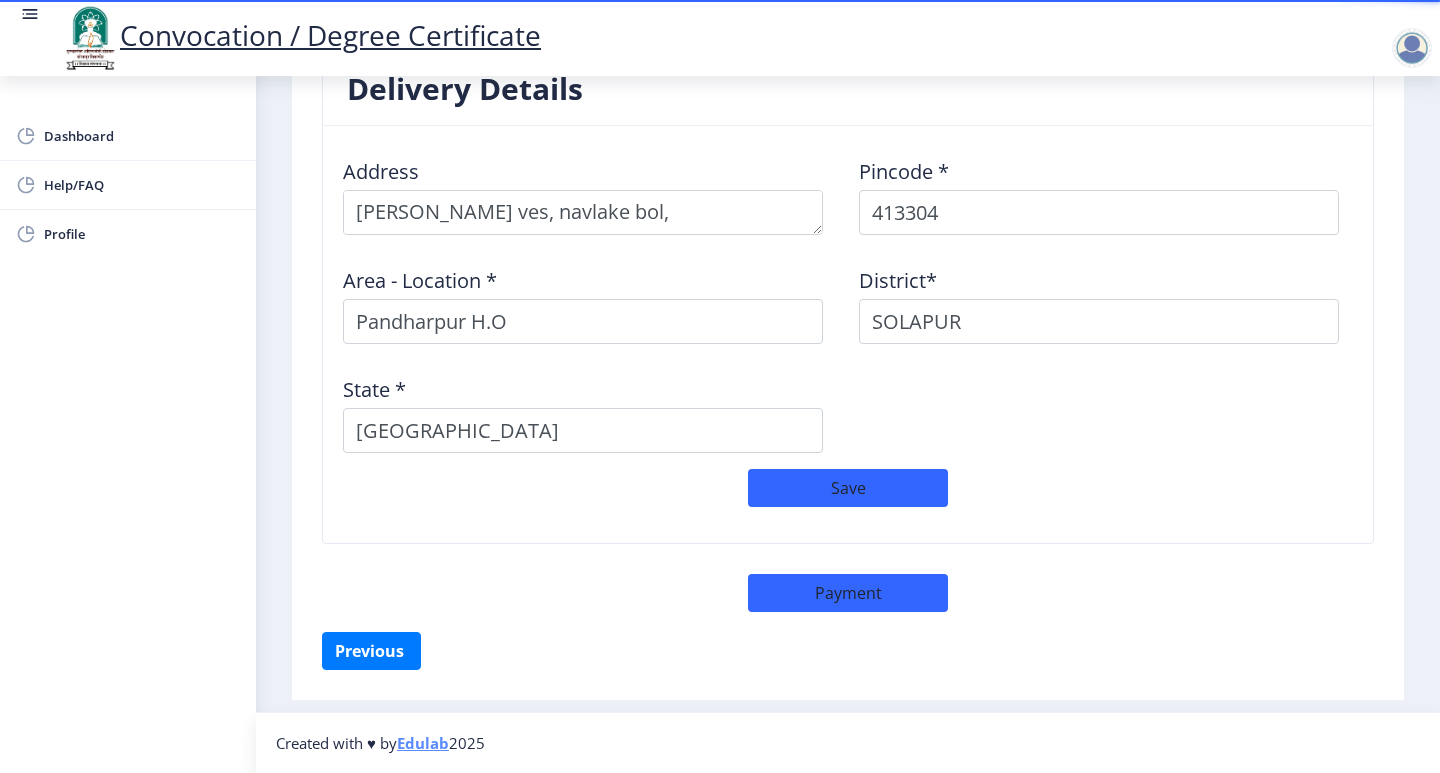 select on "sealed" 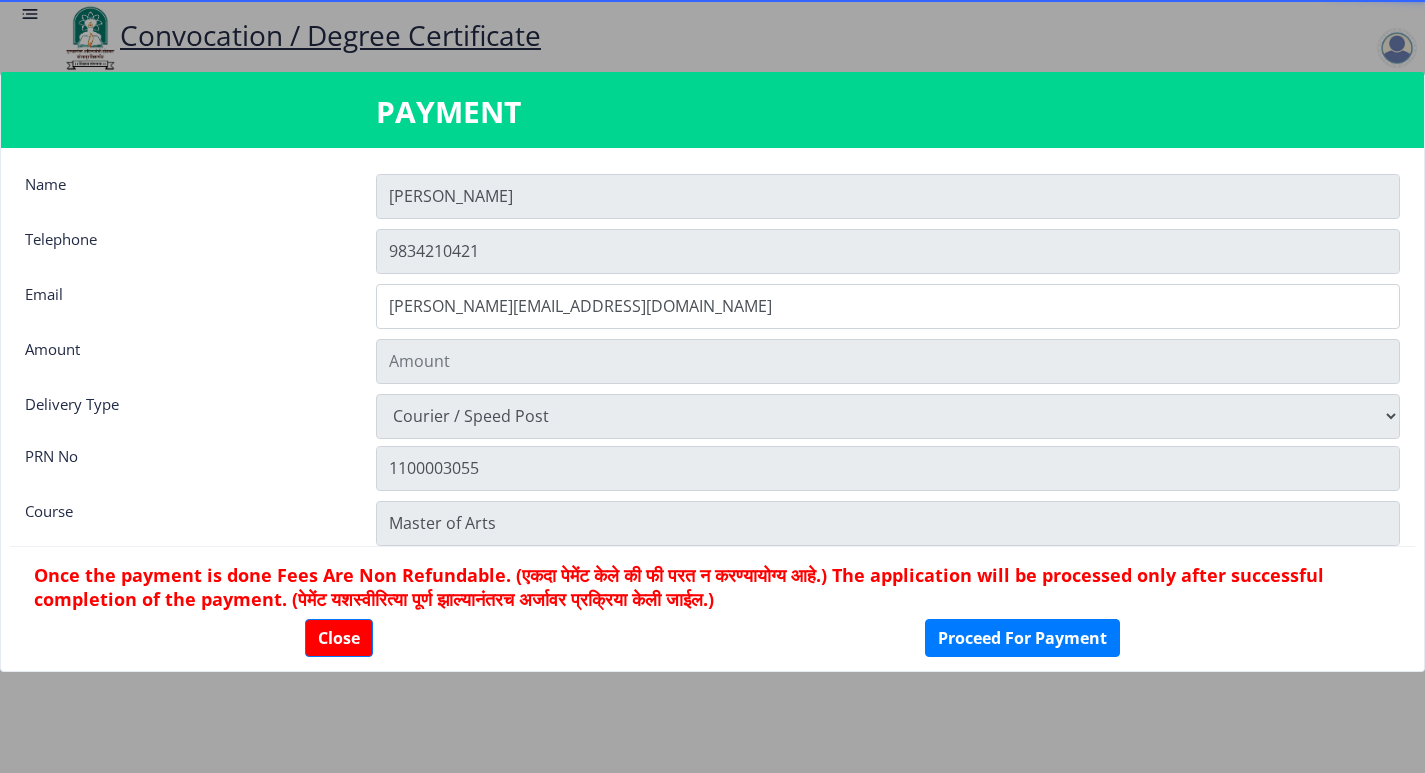 type on "900" 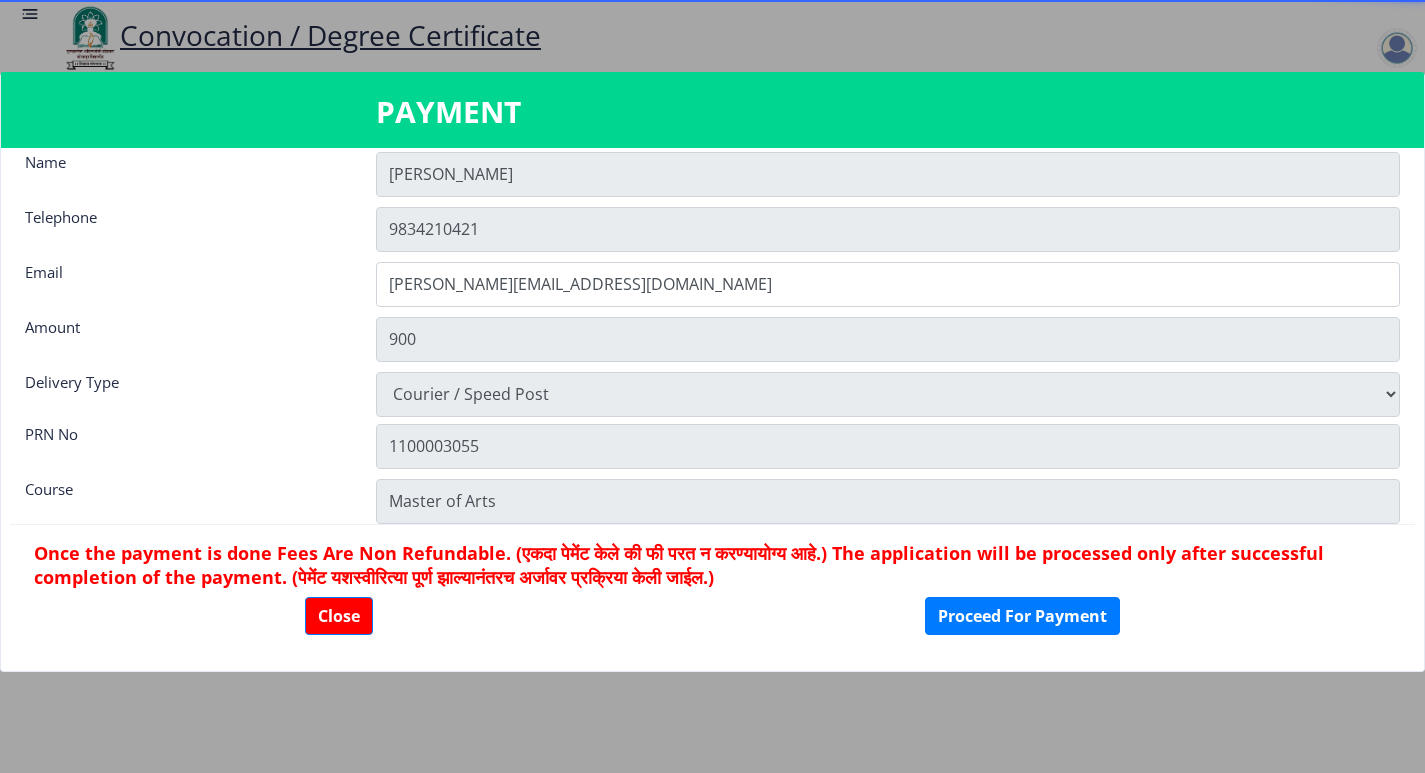 scroll, scrollTop: 28, scrollLeft: 0, axis: vertical 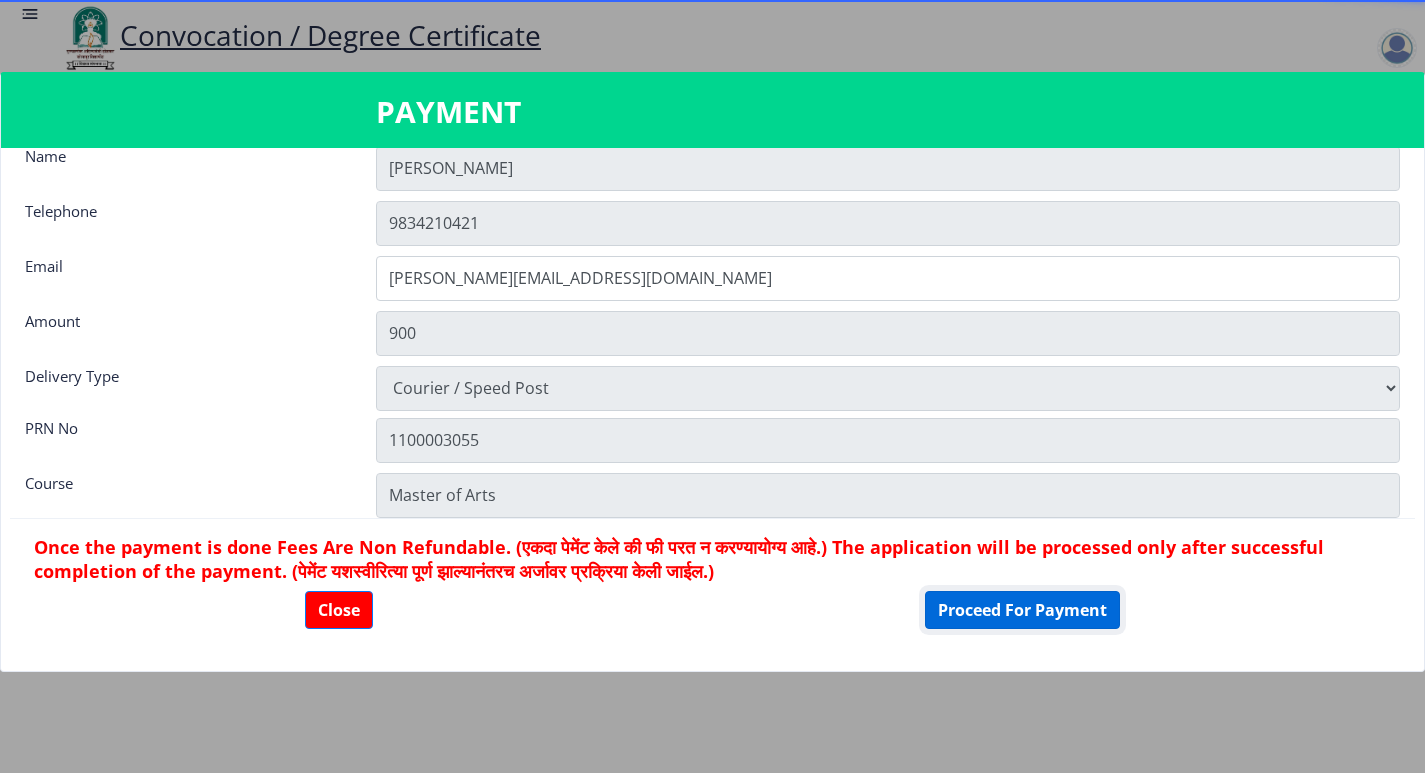 click on "Proceed For Payment" 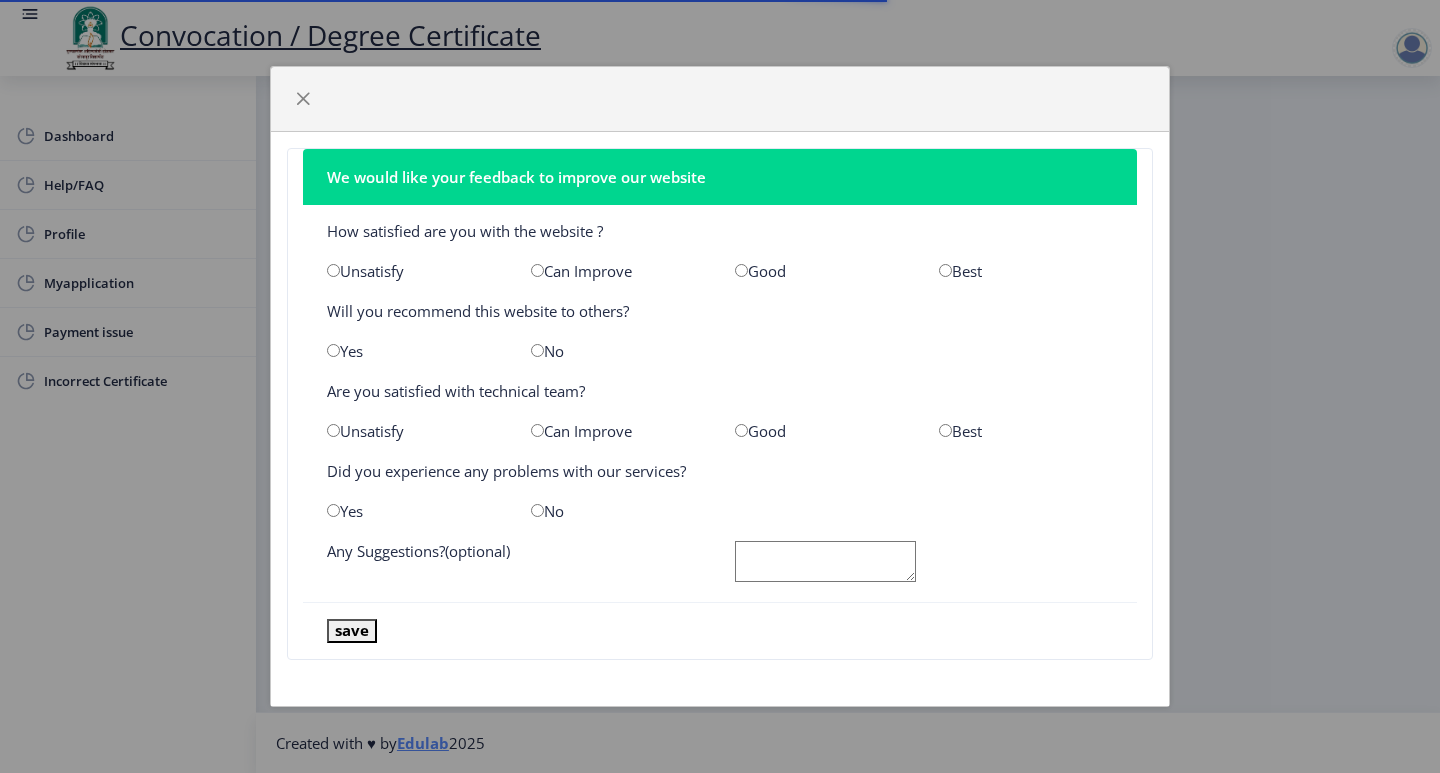 scroll, scrollTop: 0, scrollLeft: 0, axis: both 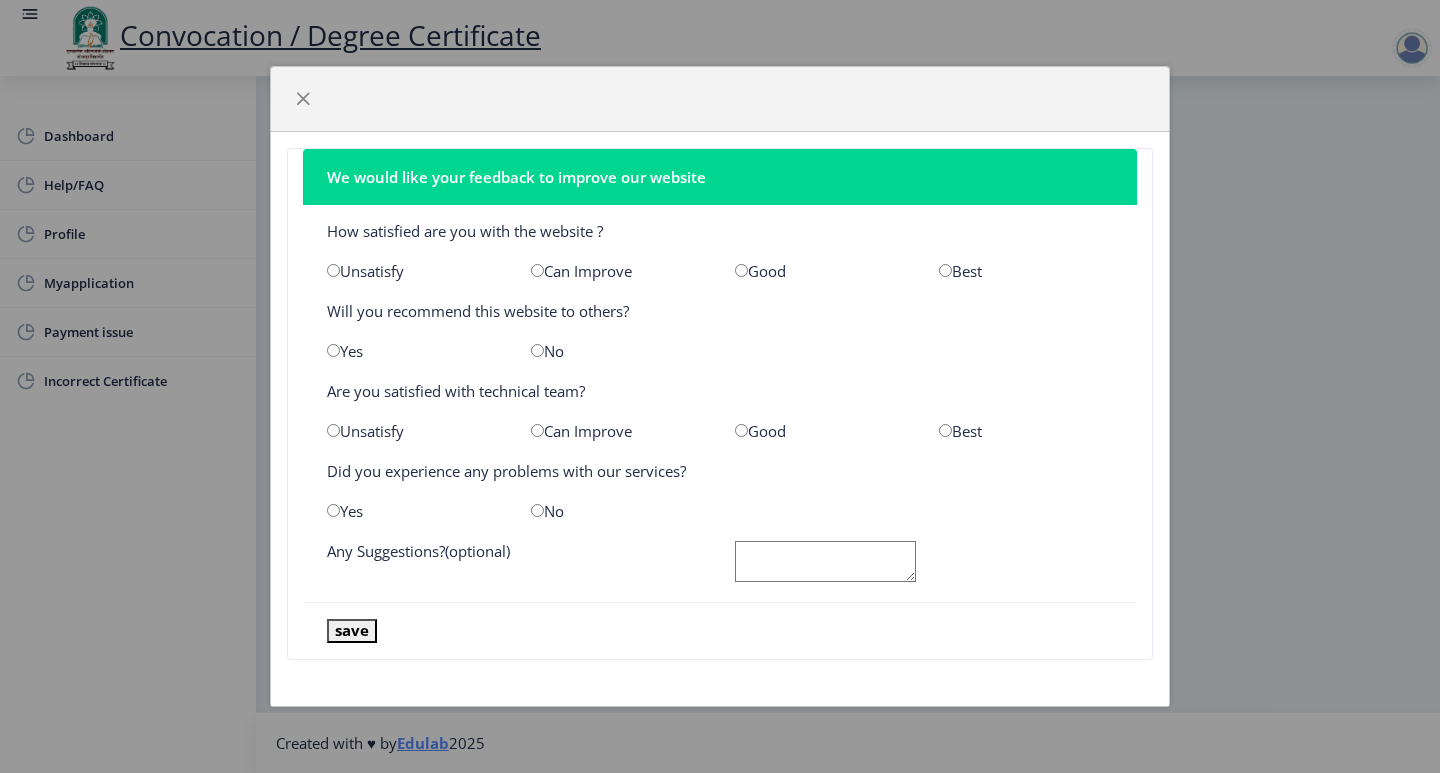 click at bounding box center [945, 270] 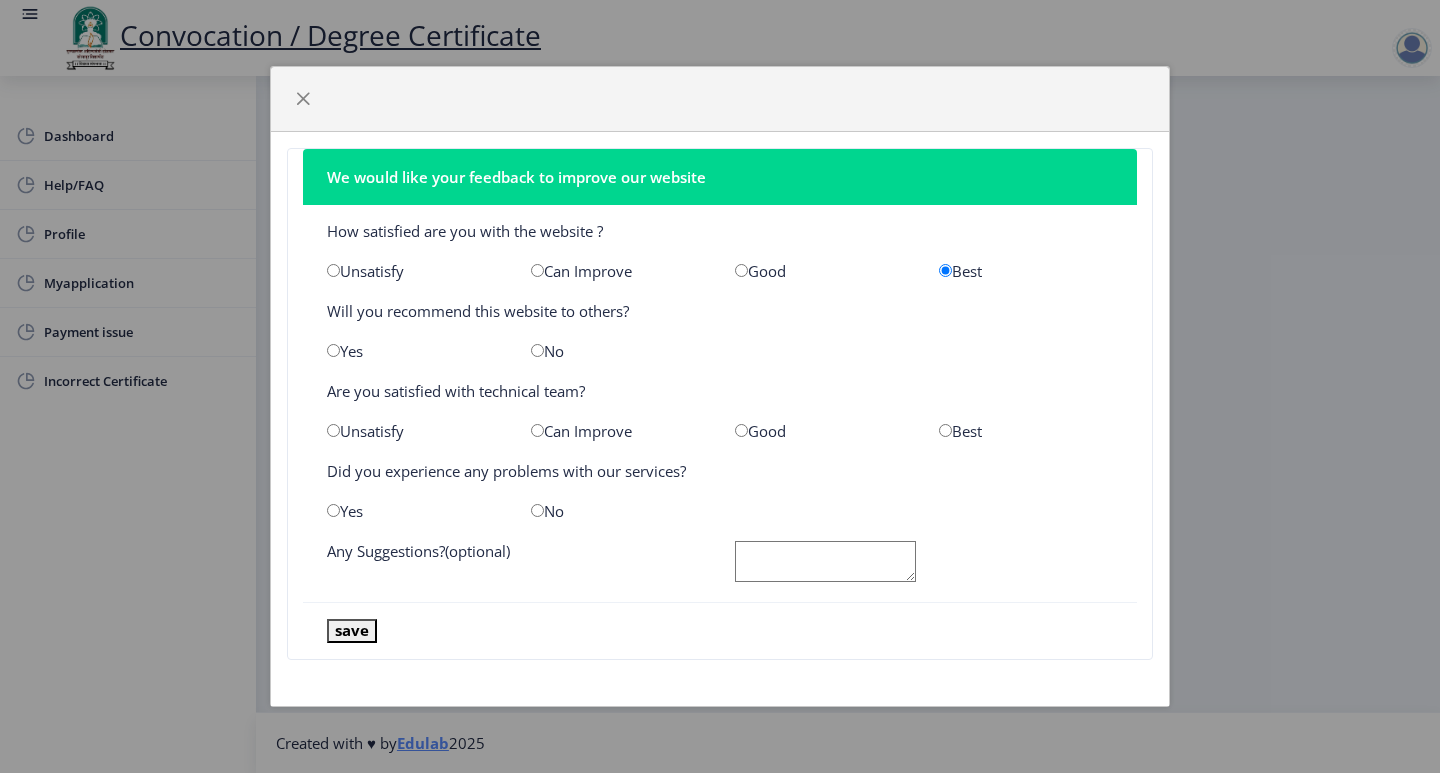 click at bounding box center (333, 350) 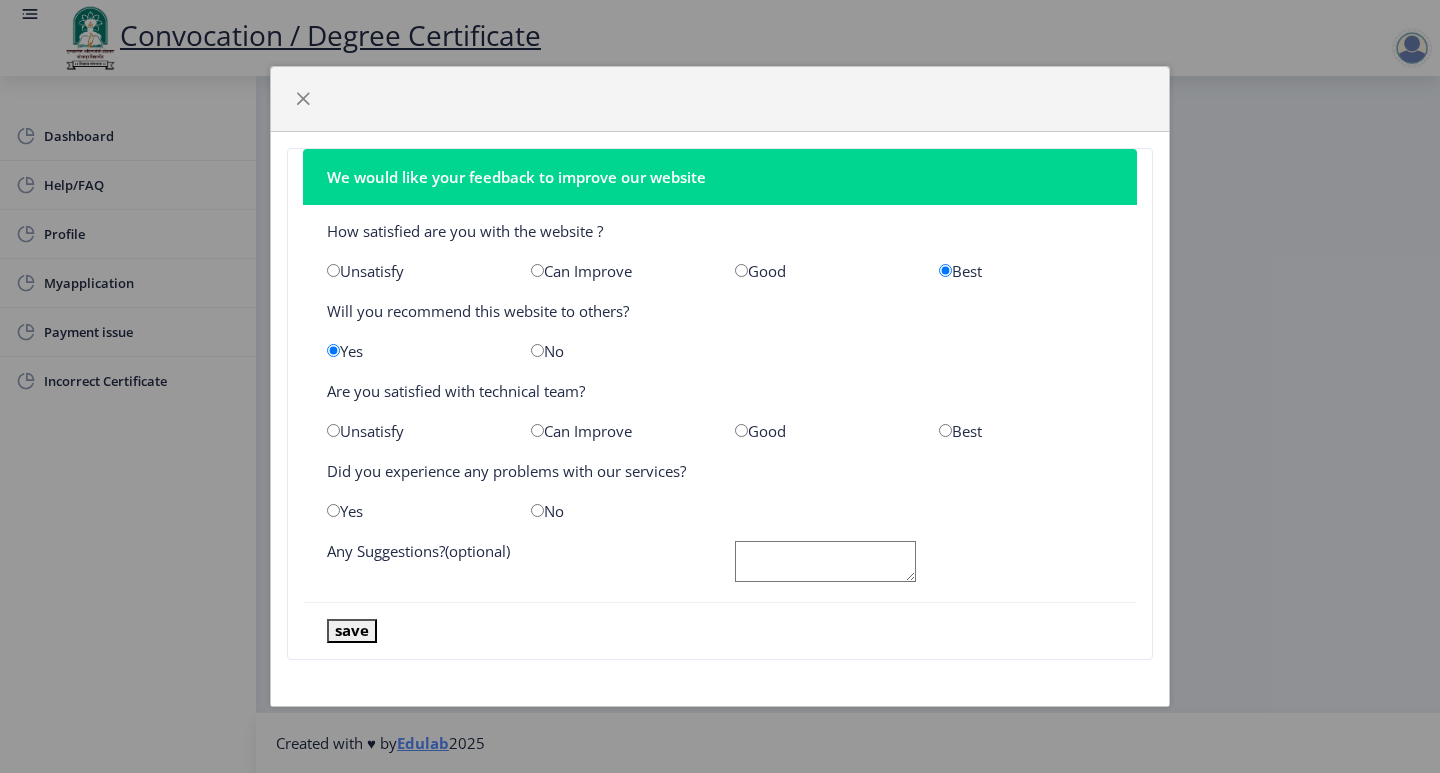 click at bounding box center [945, 430] 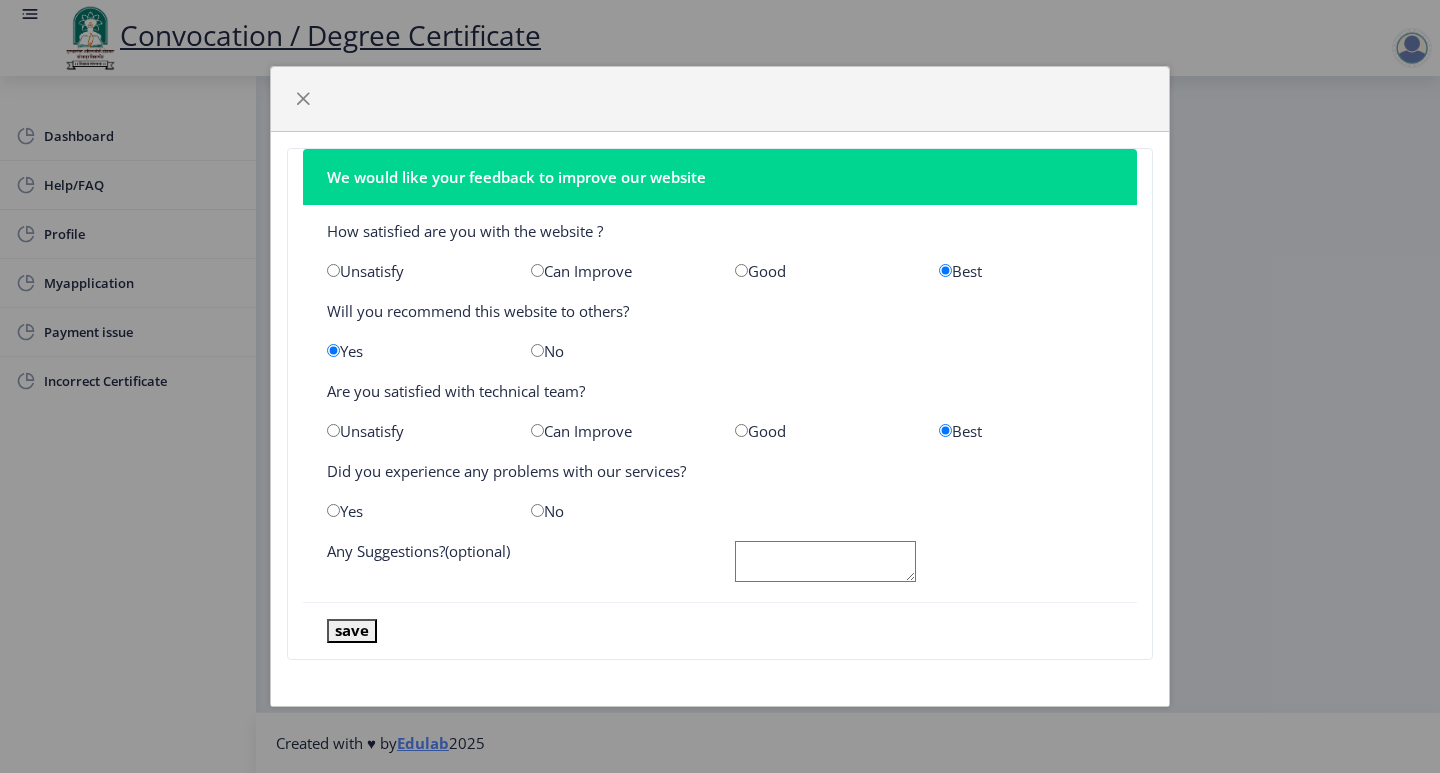 click at bounding box center [537, 510] 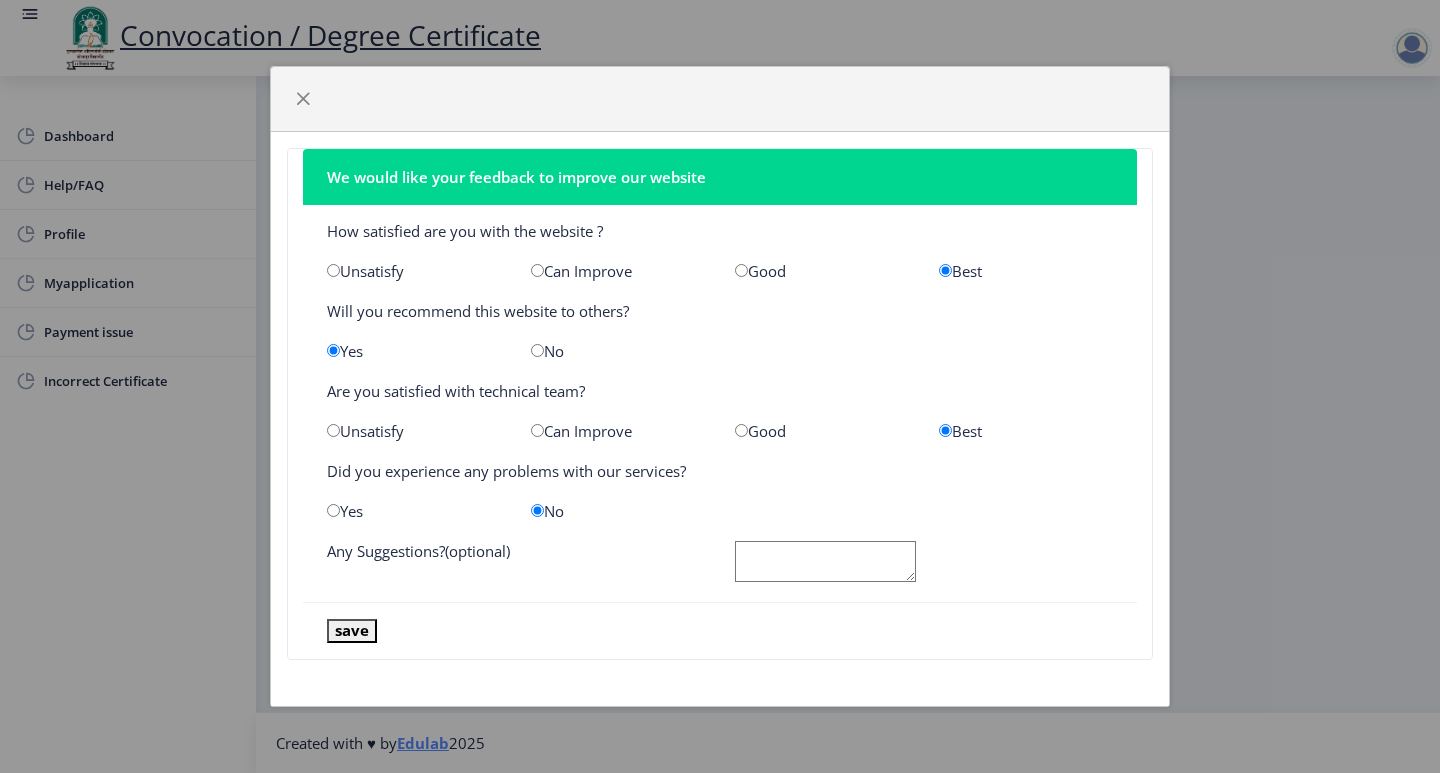 click 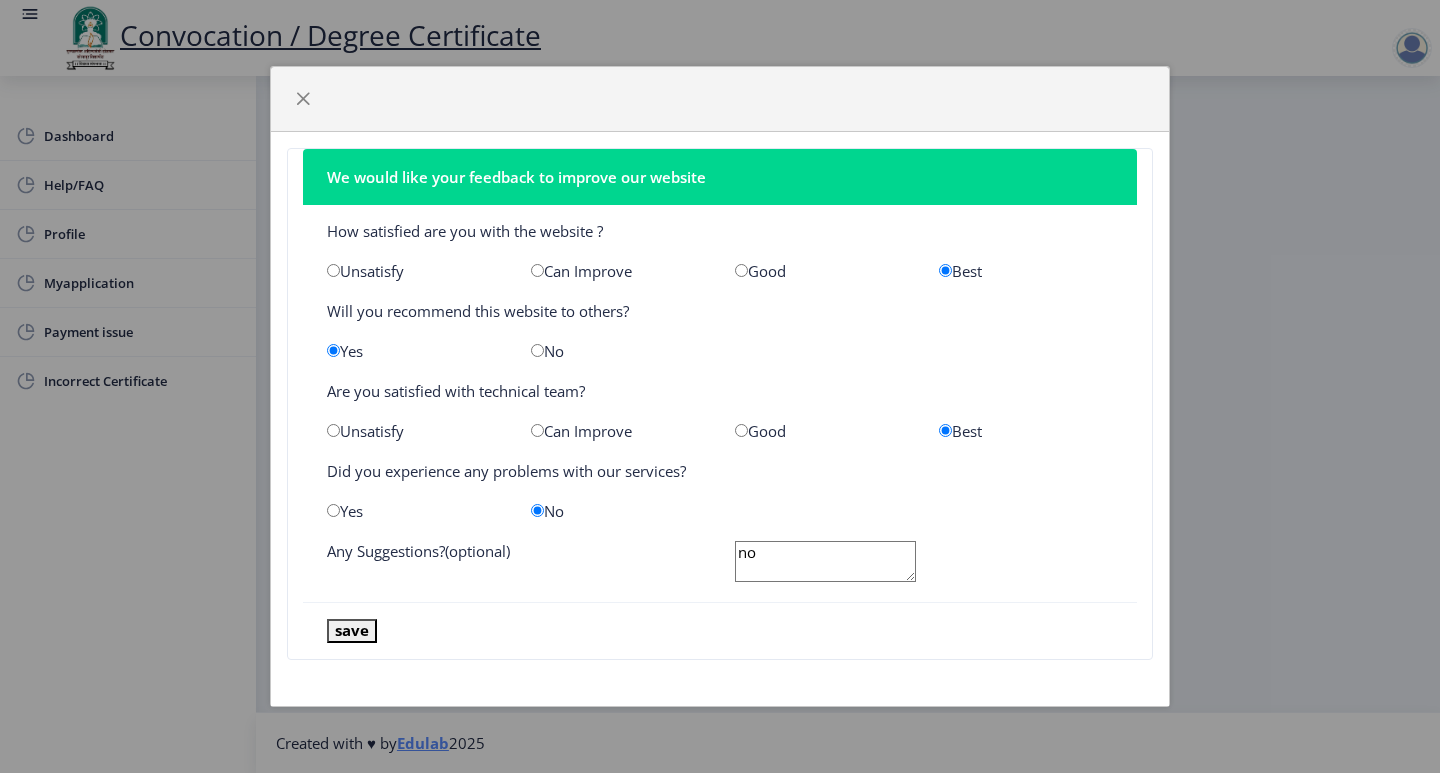 type on "no" 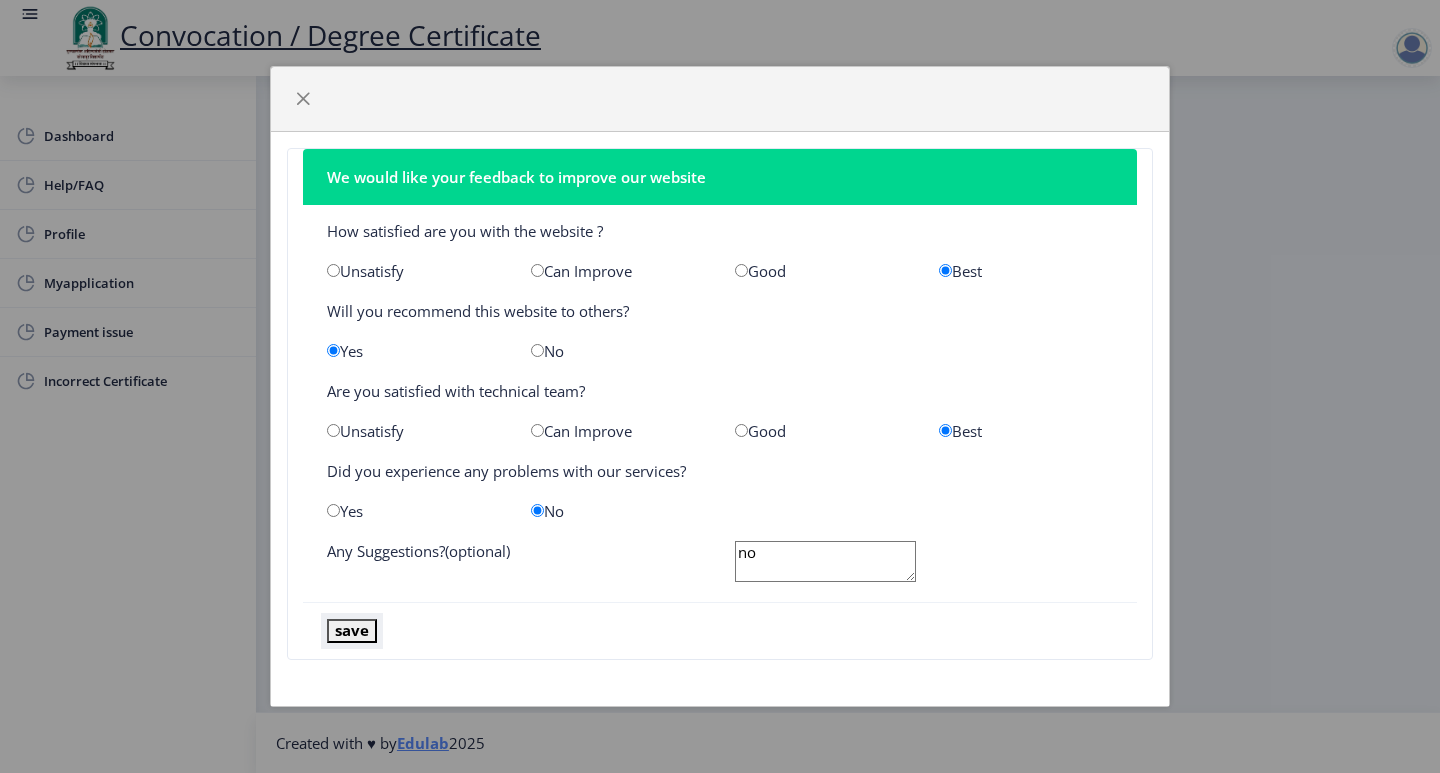 click on "save" 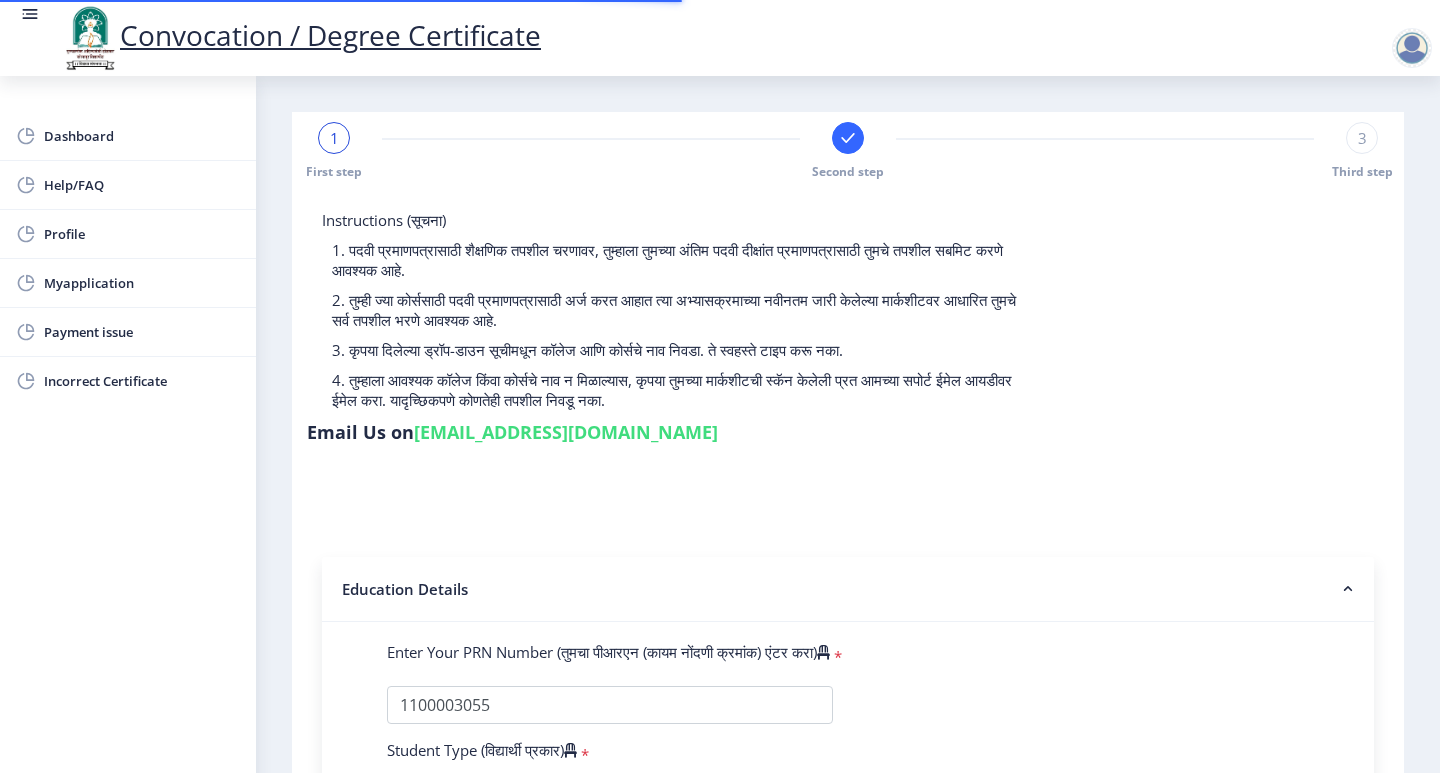 scroll, scrollTop: 0, scrollLeft: 0, axis: both 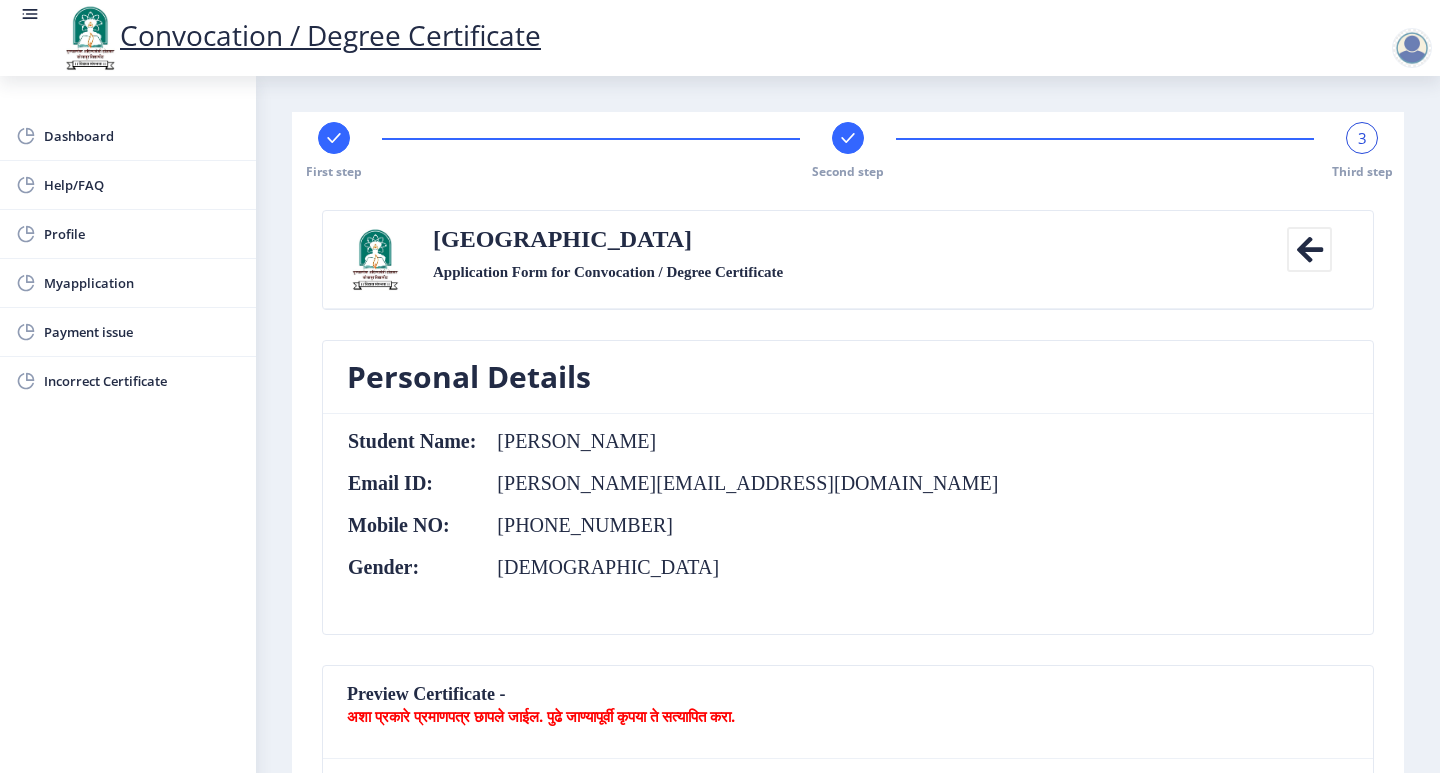 click 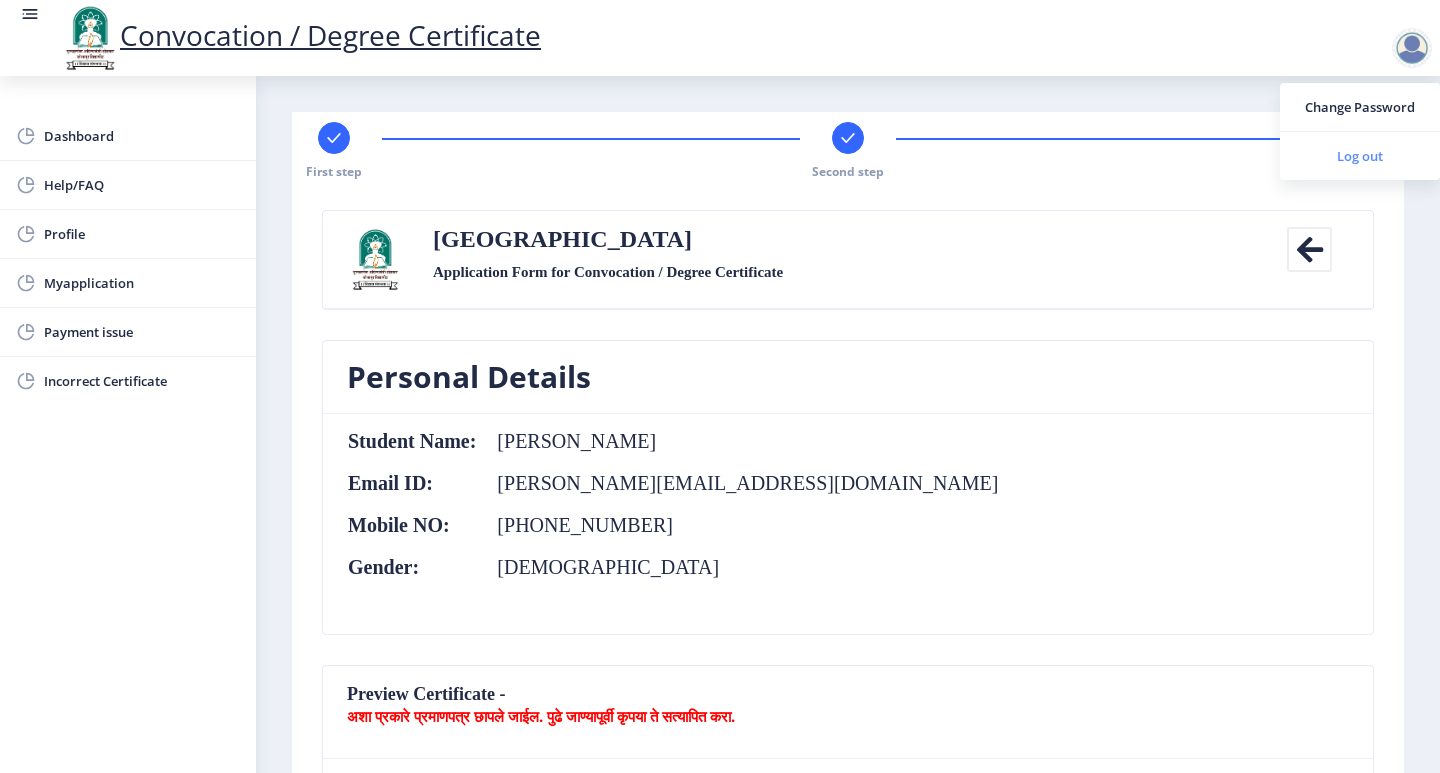click on "Log out" at bounding box center (1360, 156) 